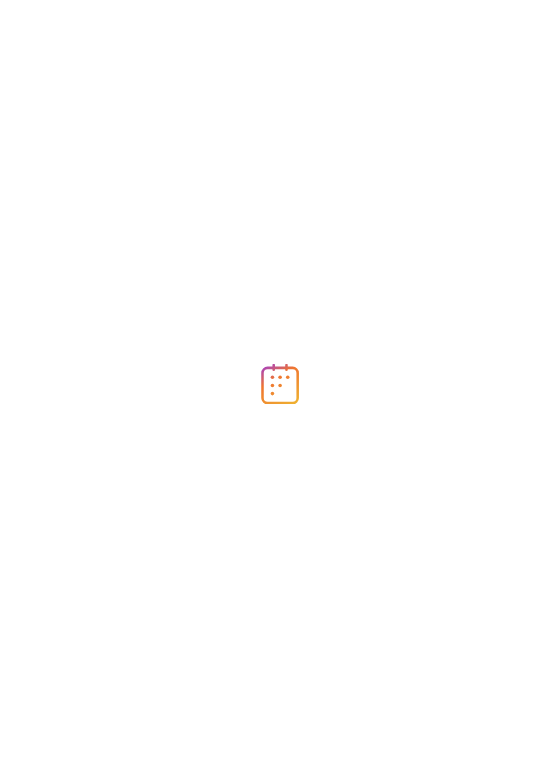 scroll, scrollTop: 0, scrollLeft: 0, axis: both 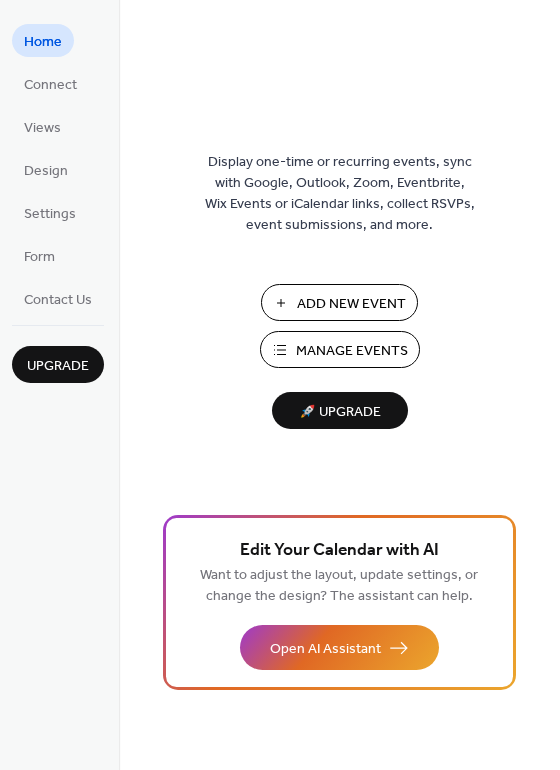 click on "Add New Event" at bounding box center (351, 304) 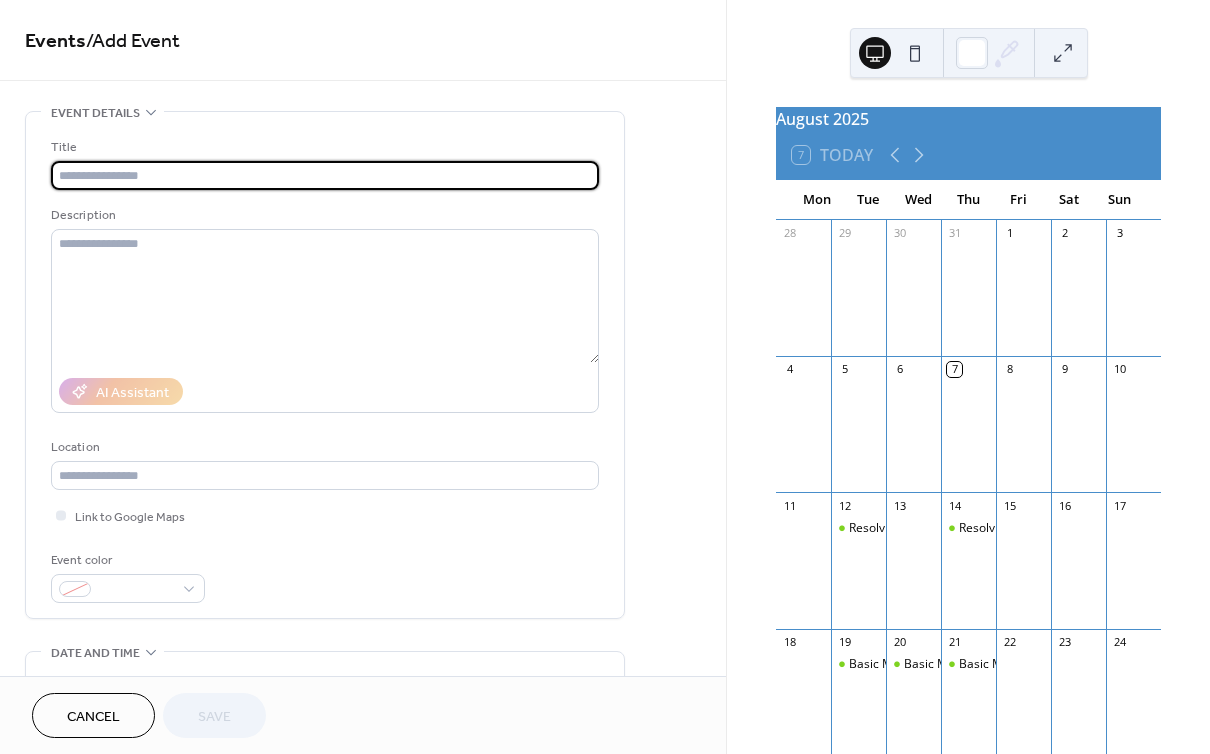scroll, scrollTop: 0, scrollLeft: 0, axis: both 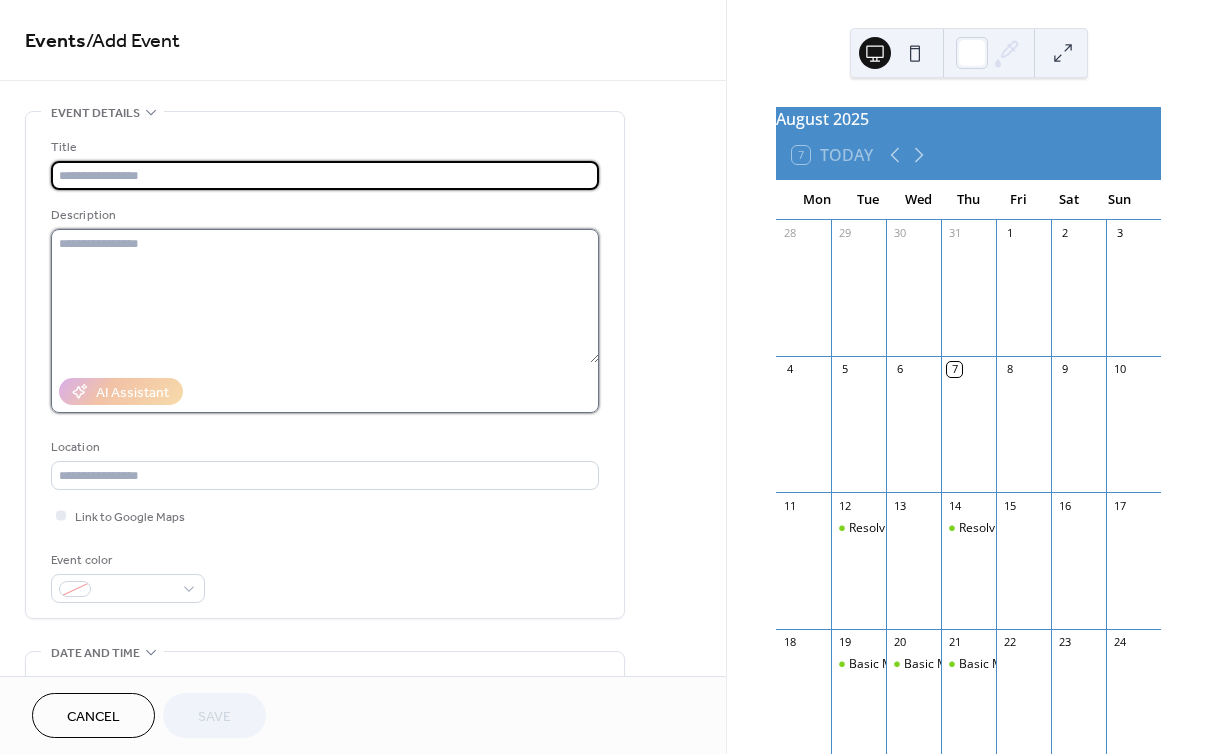click at bounding box center [325, 296] 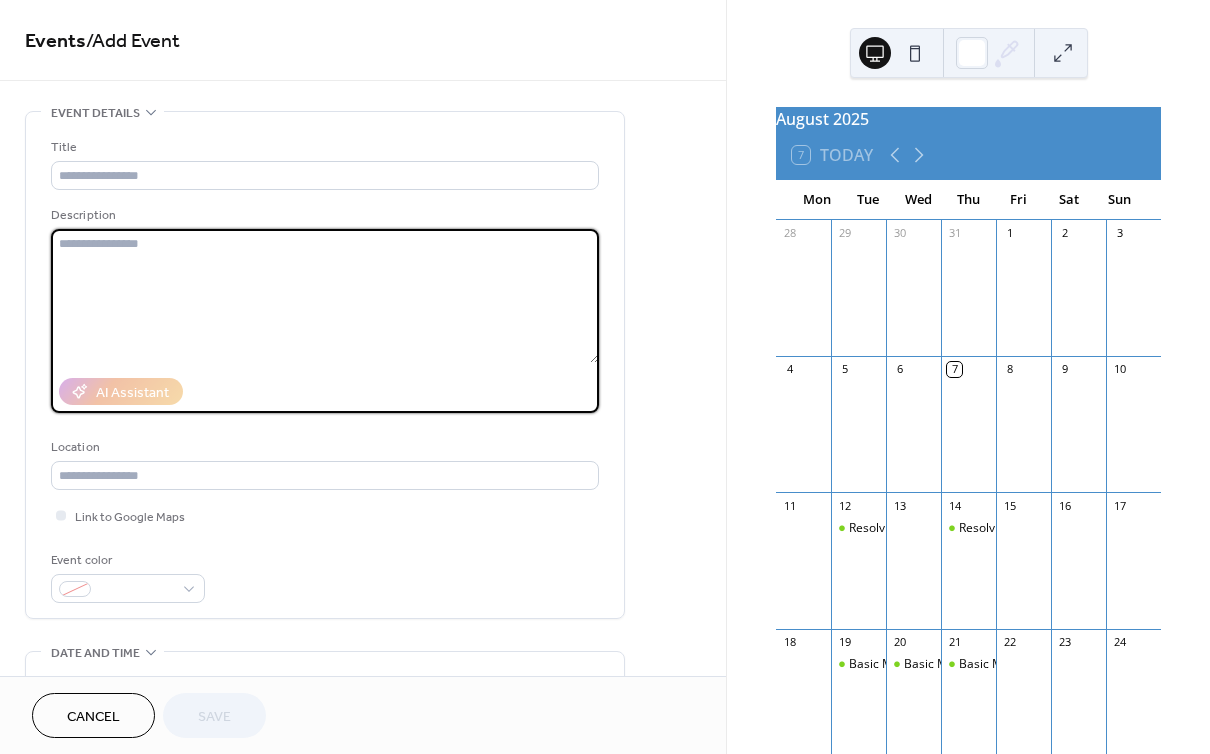 paste on "**********" 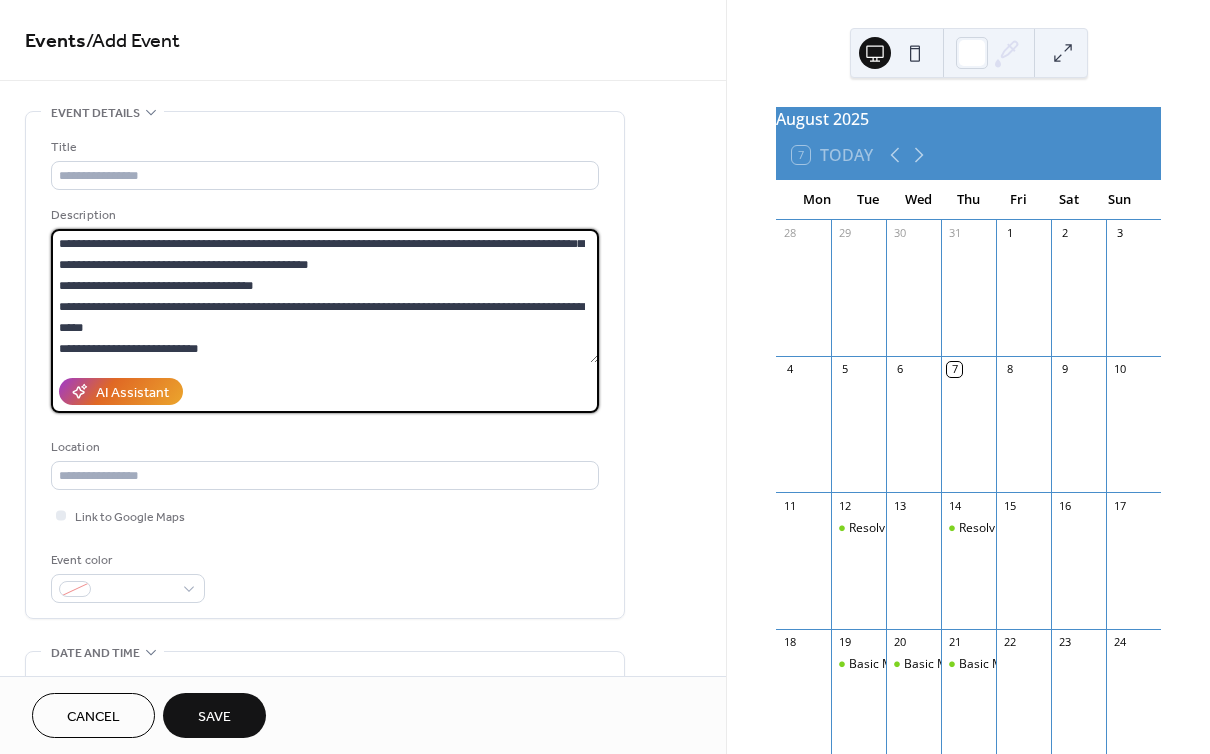 scroll, scrollTop: 100, scrollLeft: 0, axis: vertical 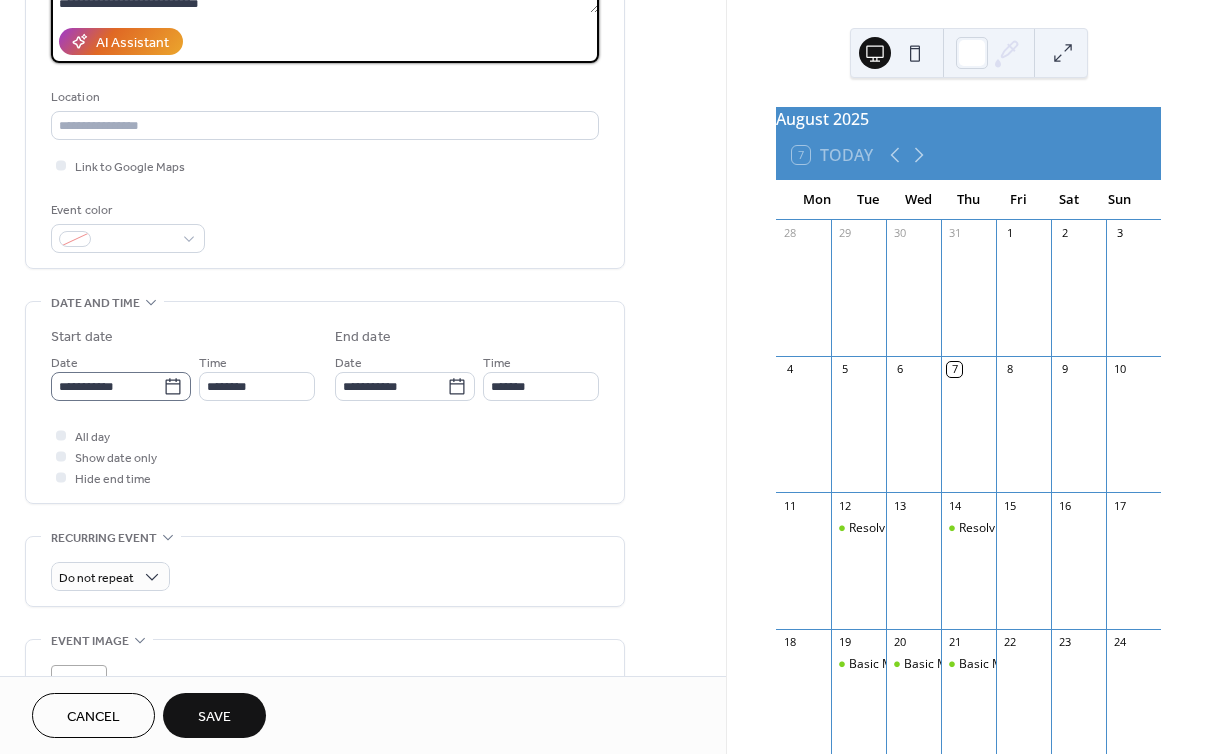 type on "**********" 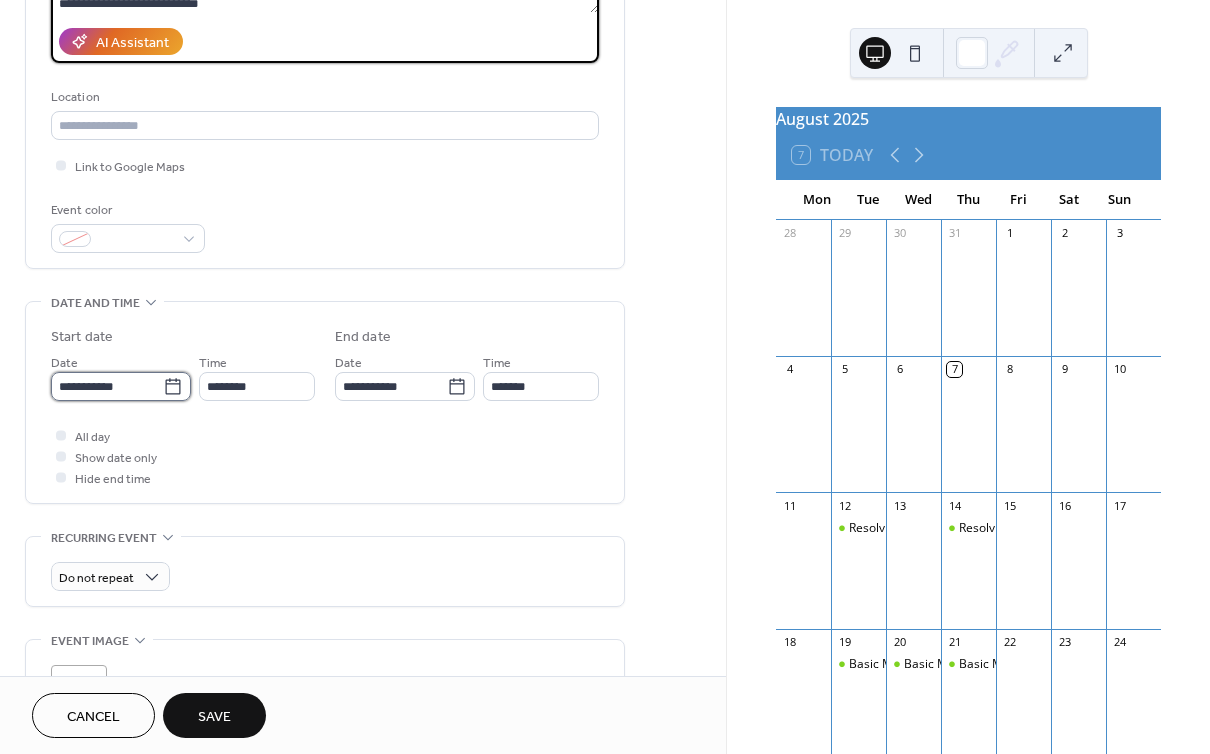 click on "**********" at bounding box center (107, 386) 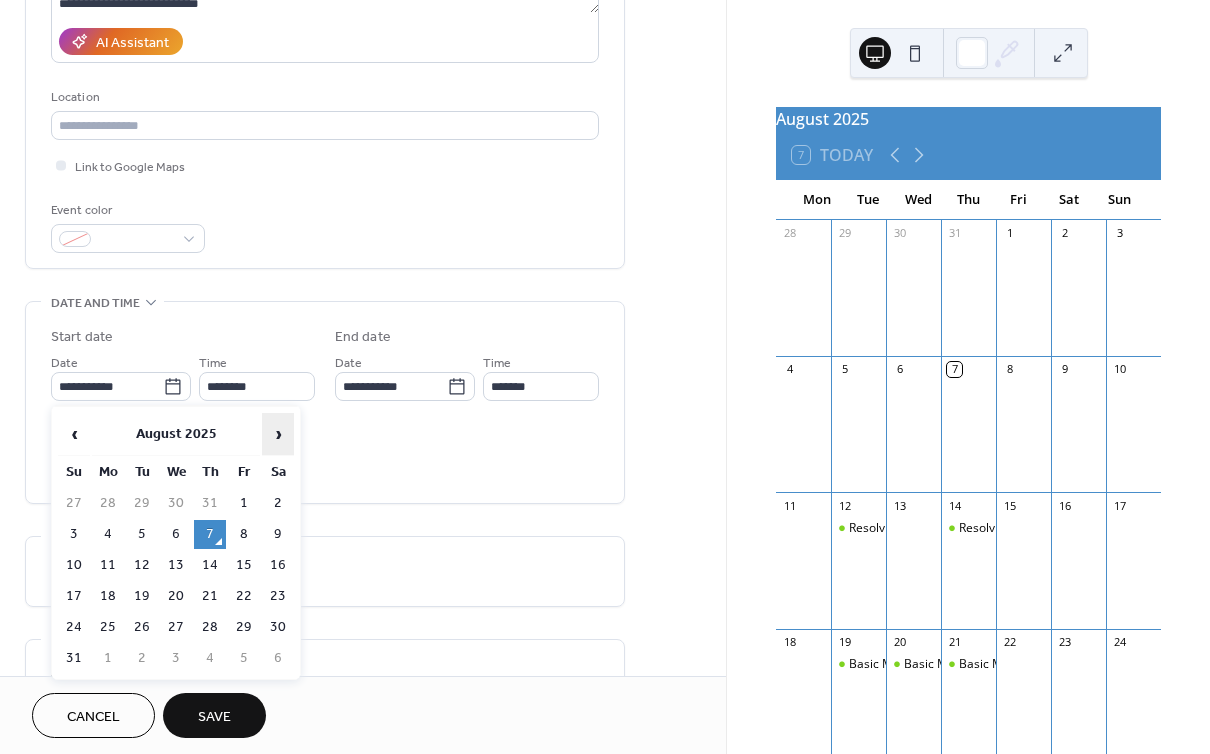 click on "›" at bounding box center (278, 434) 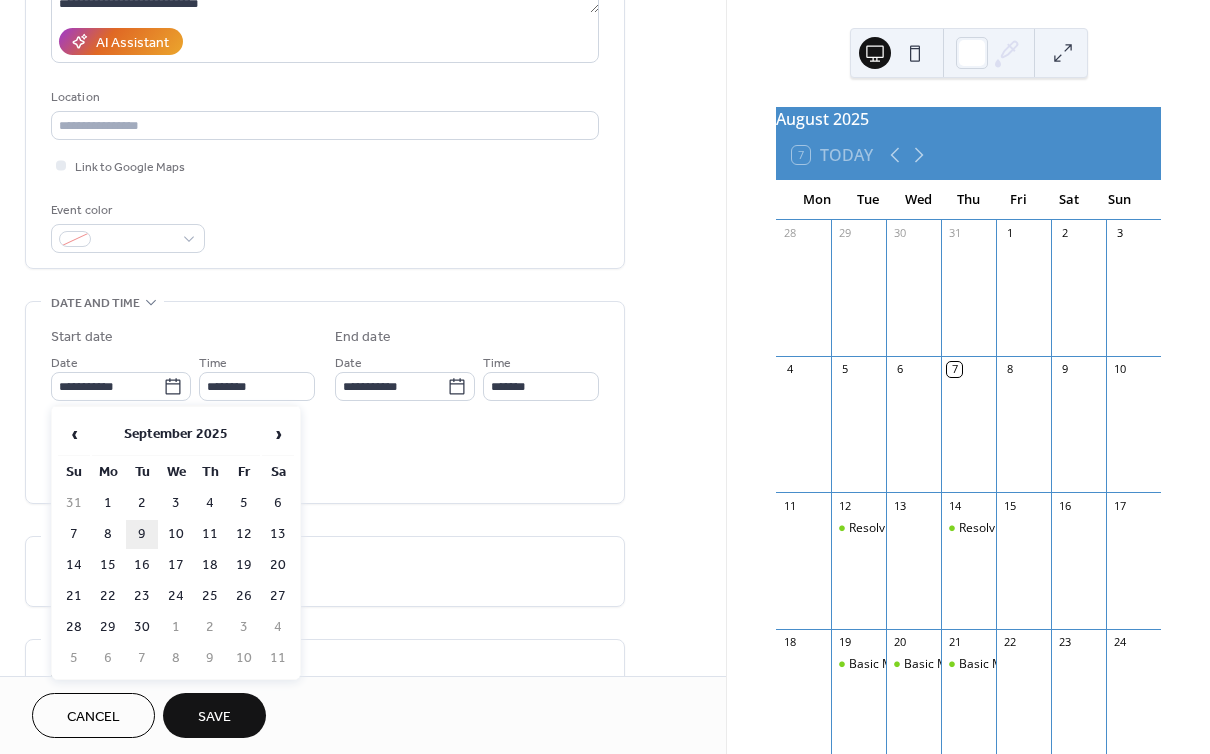 click on "9" at bounding box center [142, 534] 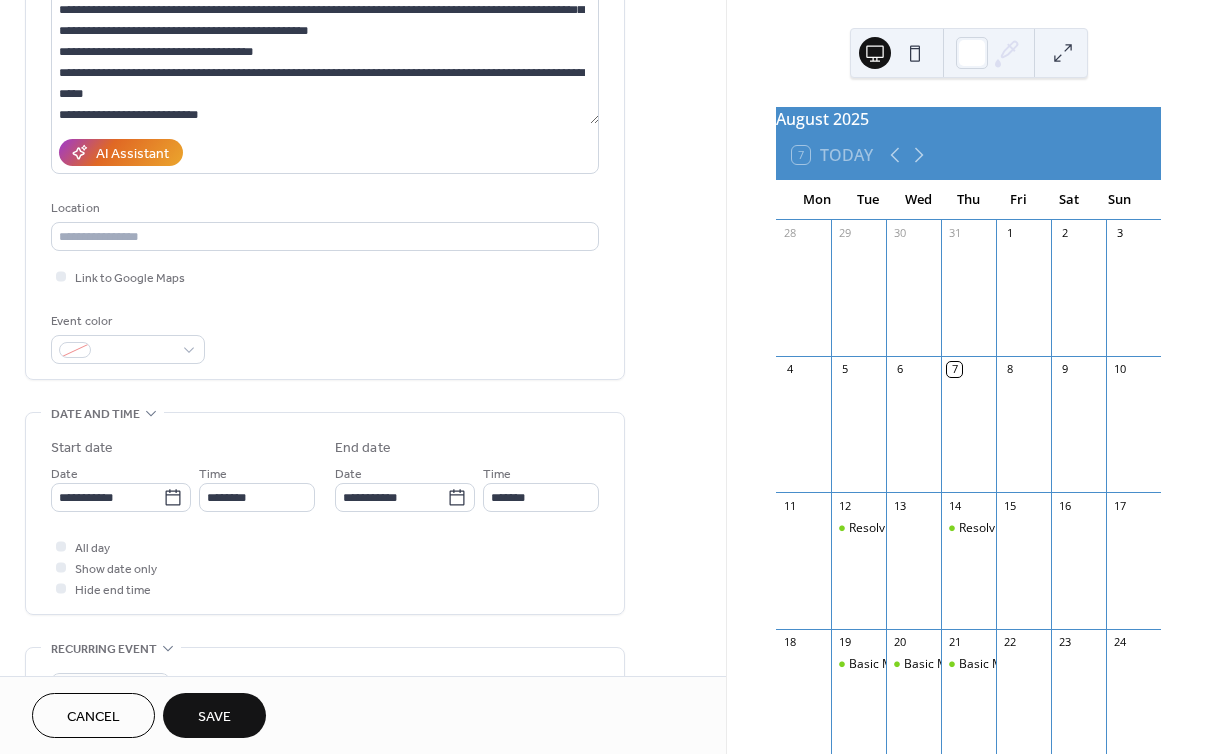 scroll, scrollTop: 240, scrollLeft: 0, axis: vertical 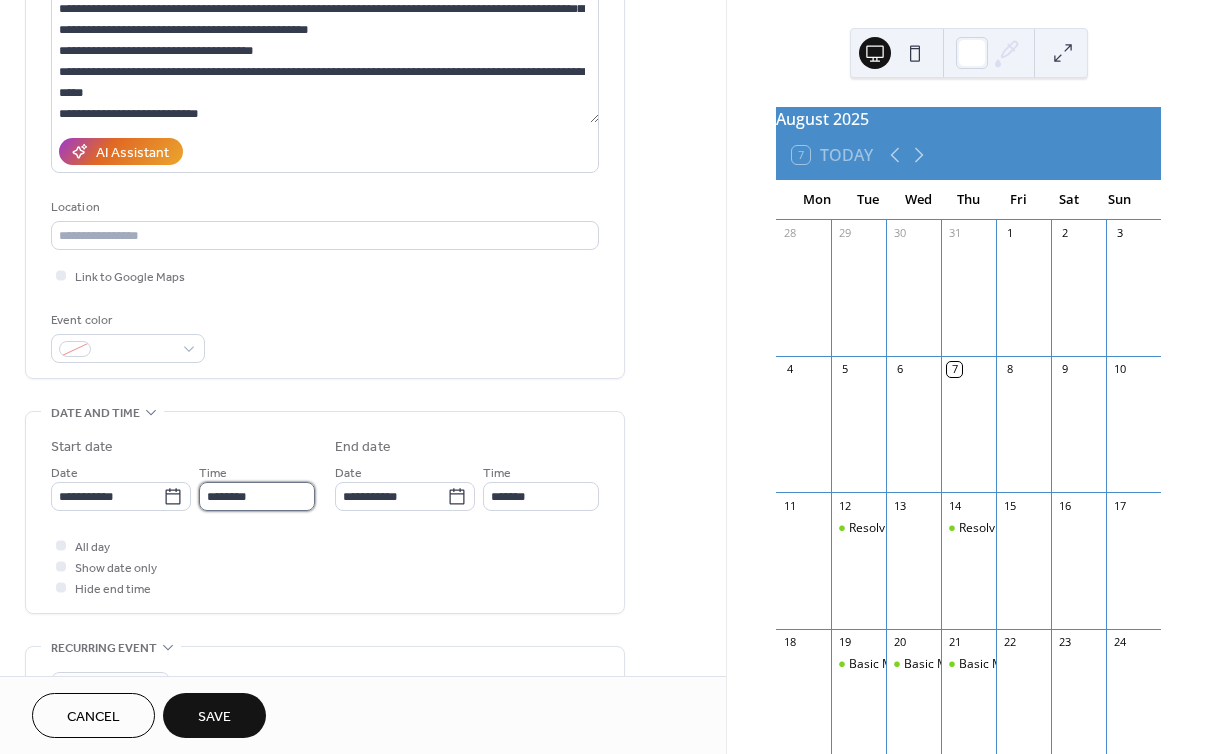 click on "********" at bounding box center (257, 496) 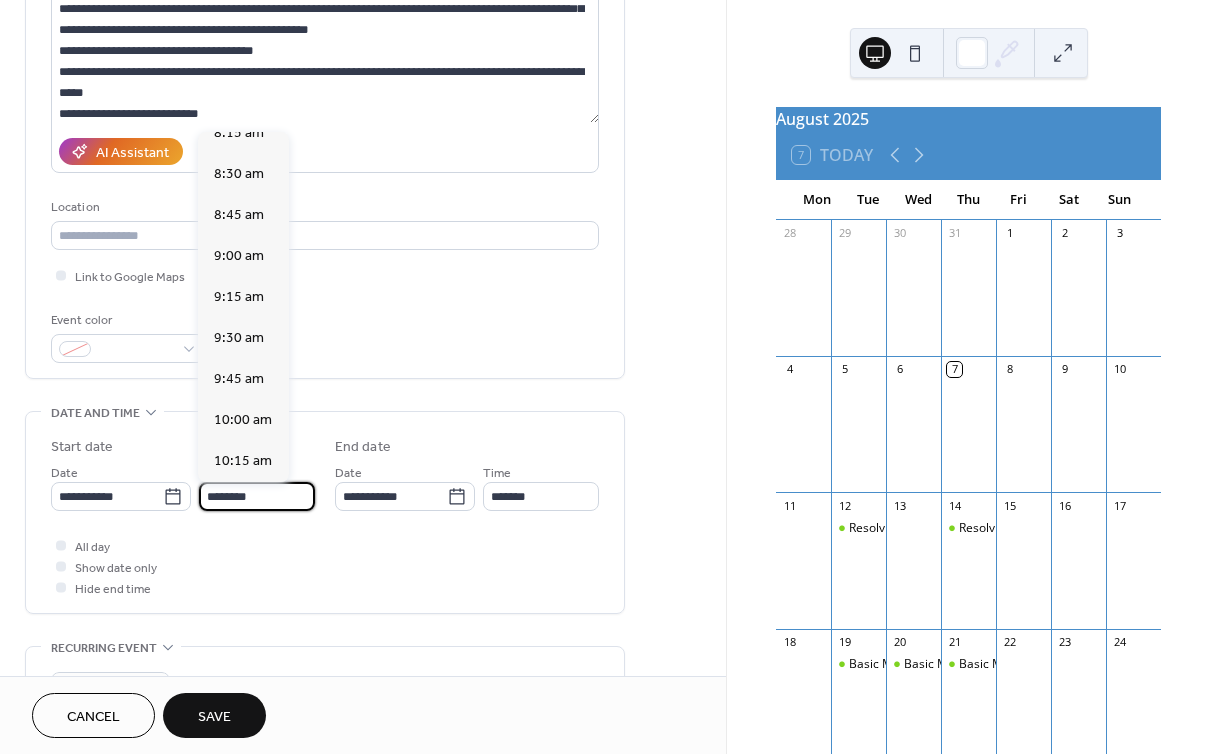 scroll, scrollTop: 1368, scrollLeft: 0, axis: vertical 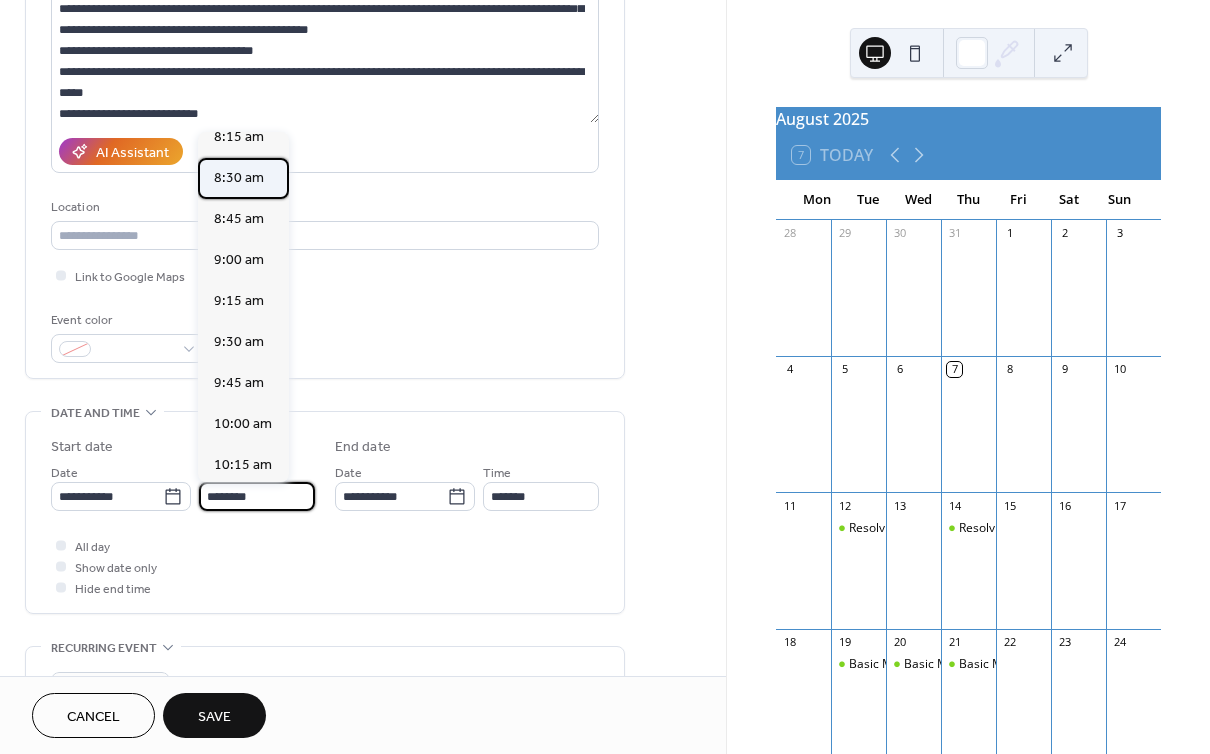 click on "8:30 am" at bounding box center [239, 178] 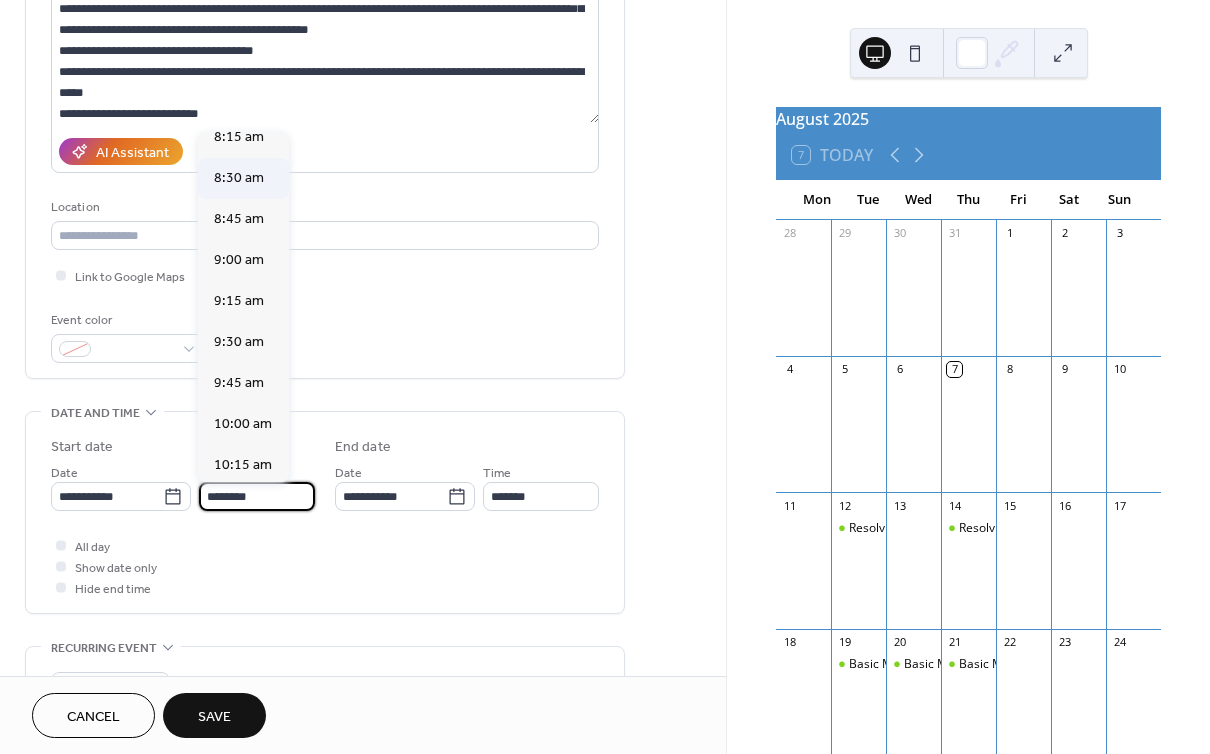 type on "*******" 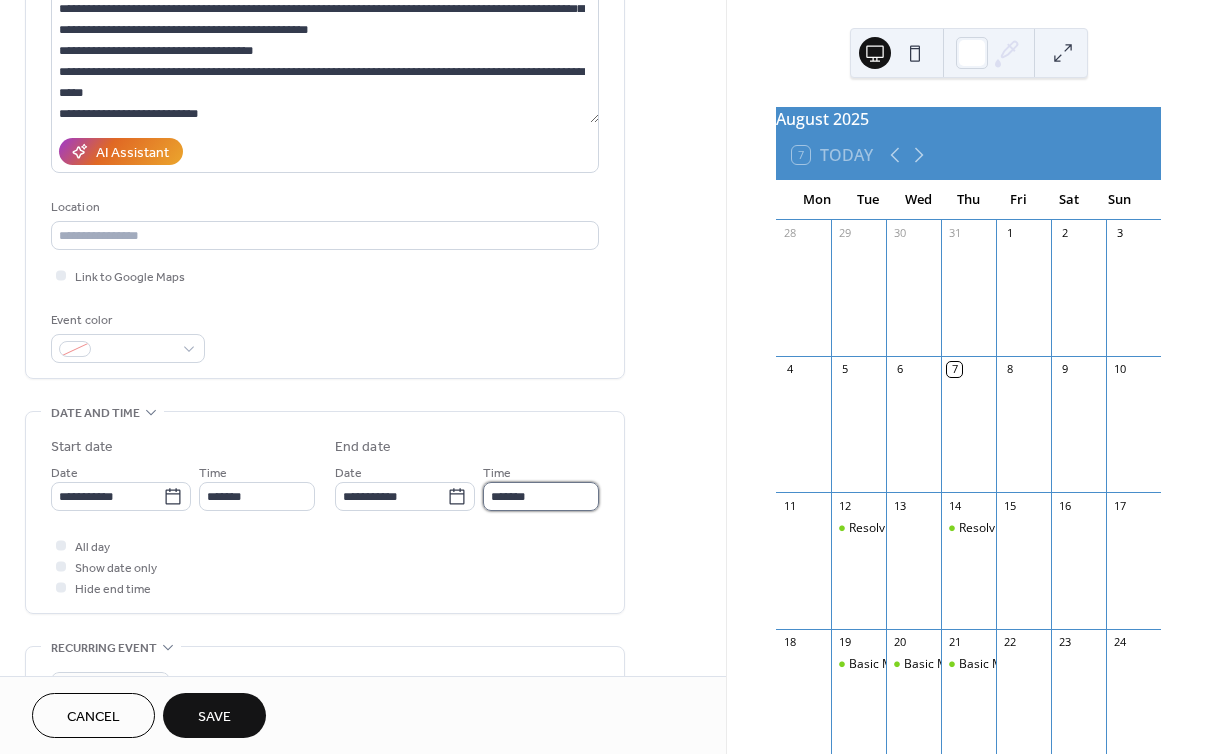 click on "*******" at bounding box center [541, 496] 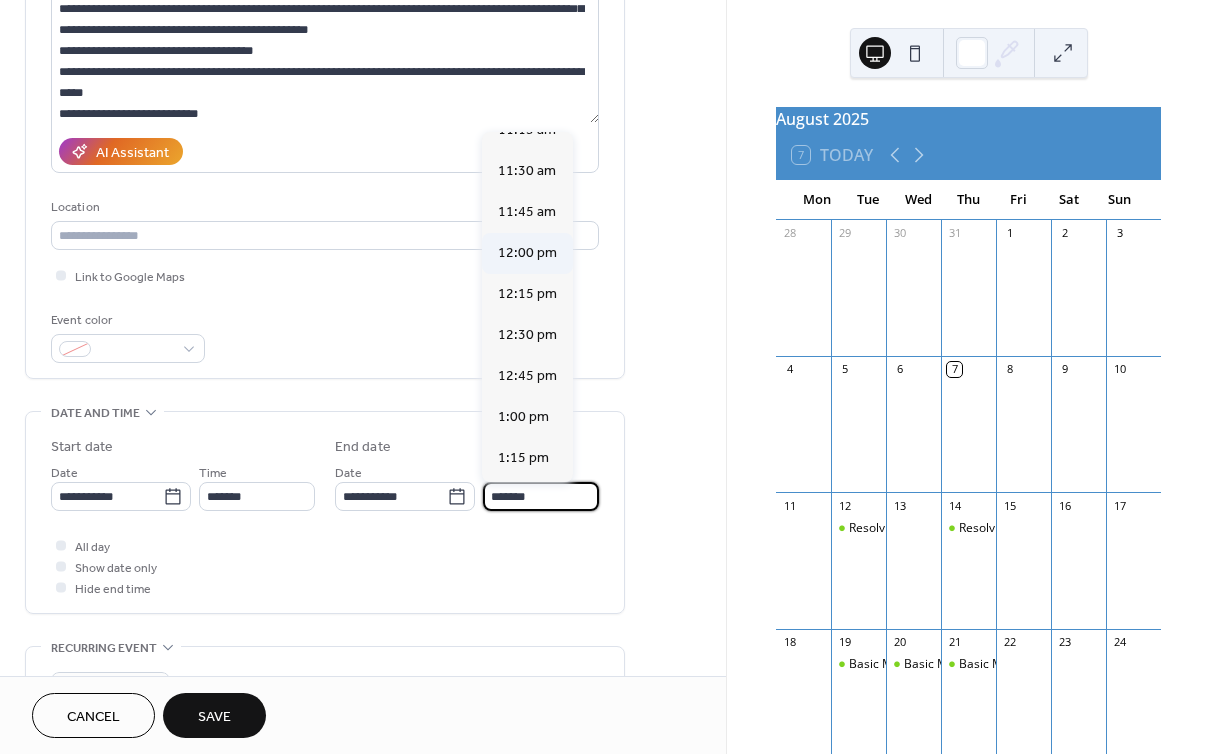 scroll, scrollTop: 433, scrollLeft: 0, axis: vertical 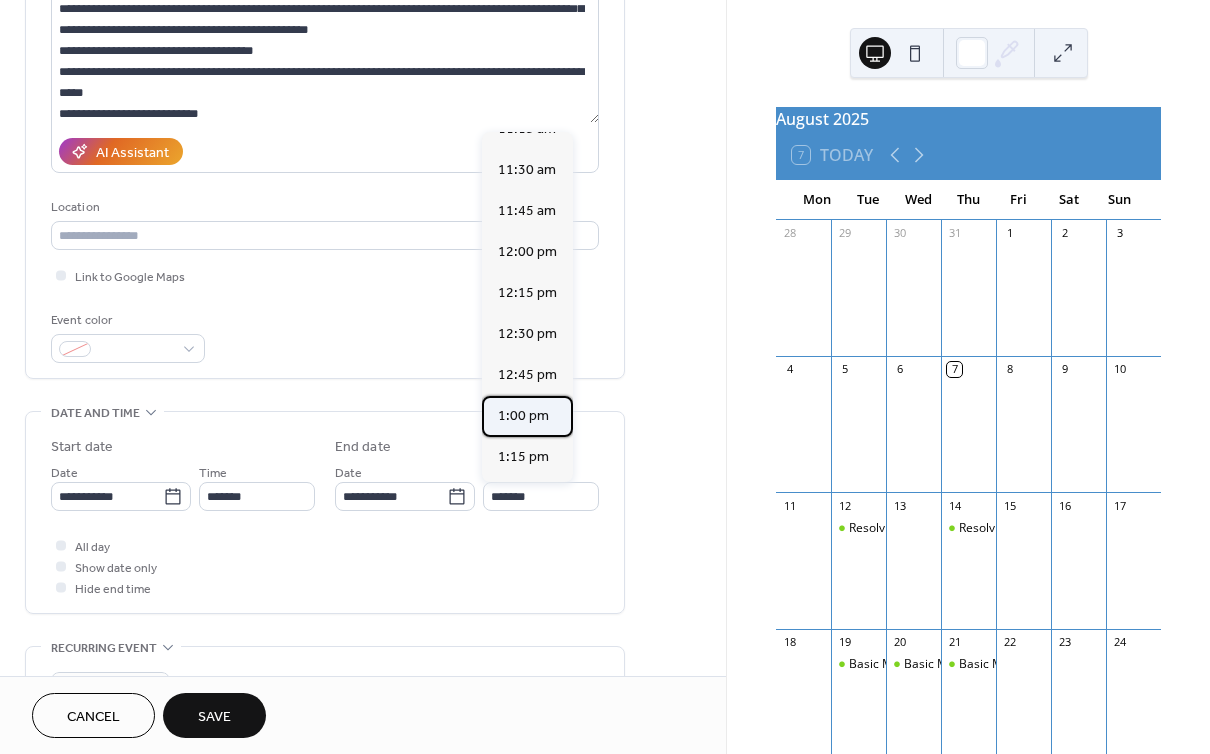click on "1:00 pm" at bounding box center [523, 416] 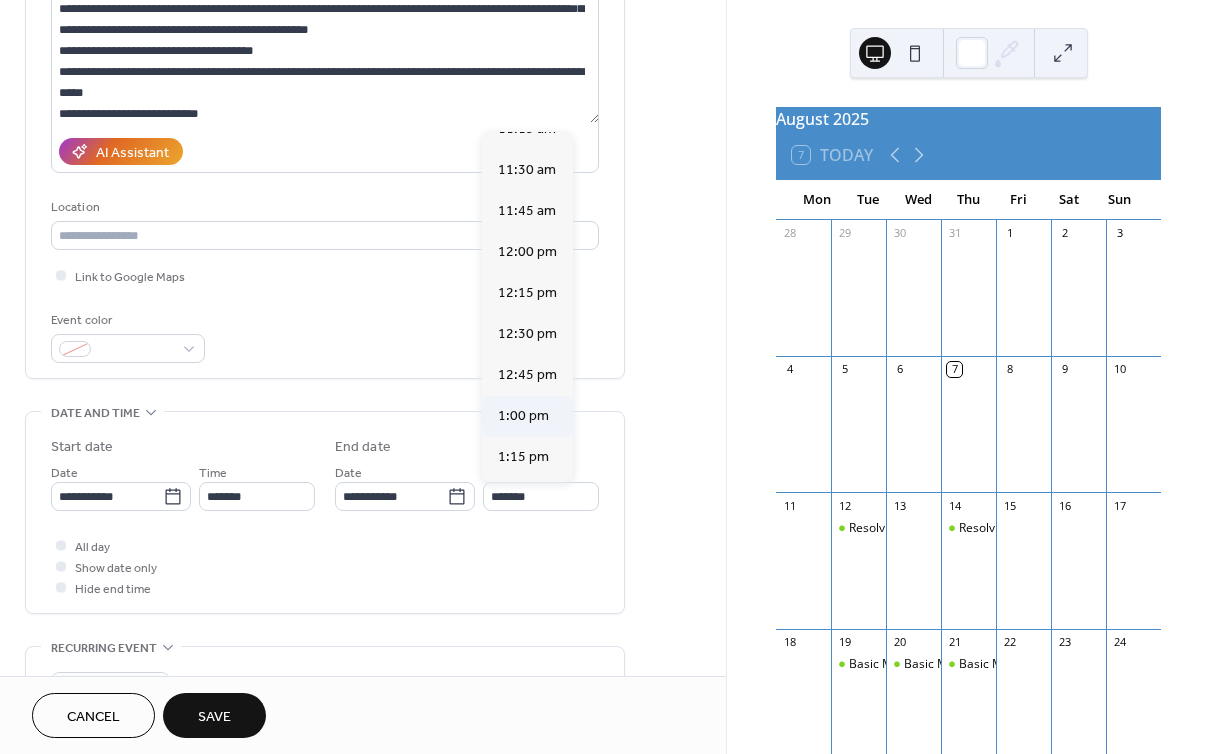 type on "*******" 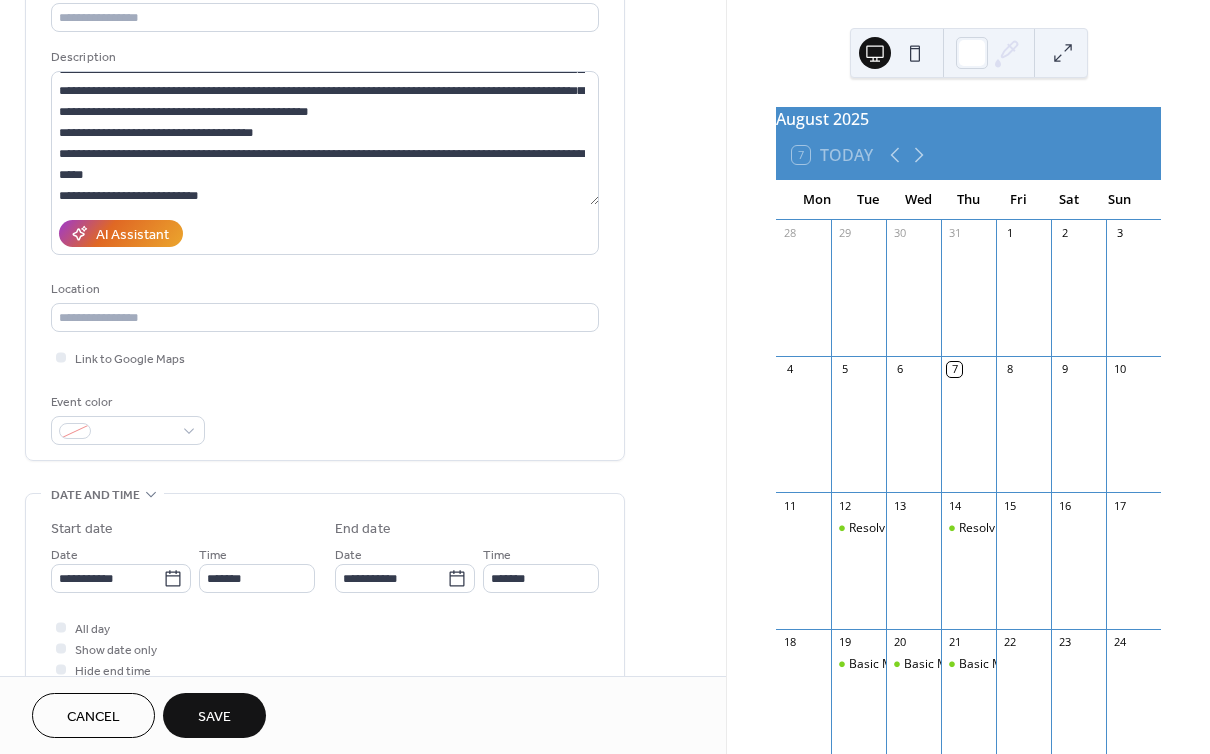 scroll, scrollTop: 77, scrollLeft: 0, axis: vertical 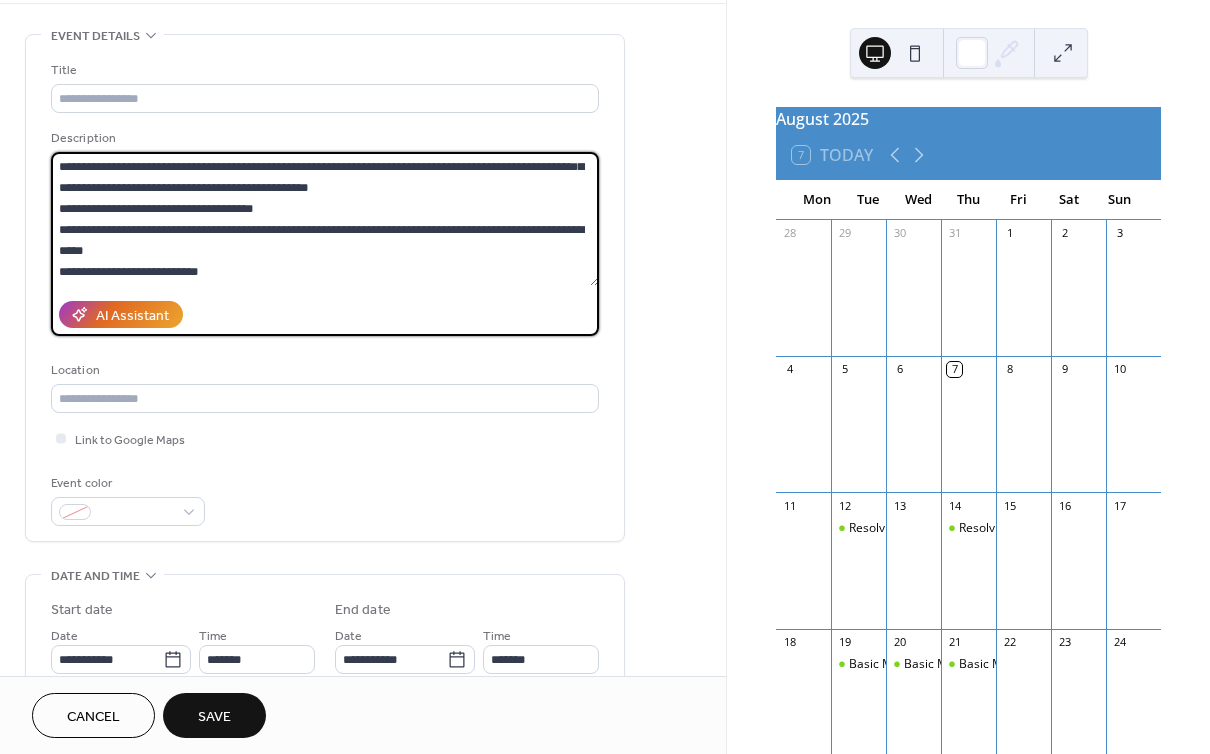 drag, startPoint x: 243, startPoint y: 280, endPoint x: 63, endPoint y: 276, distance: 180.04443 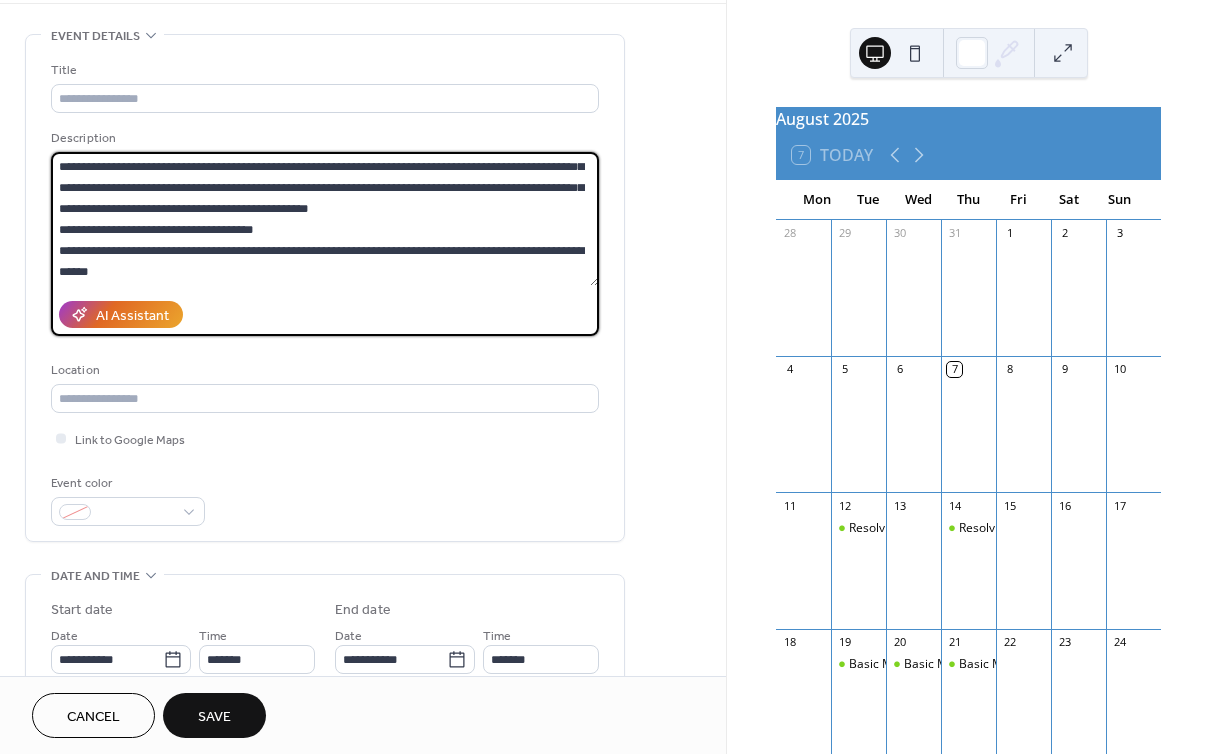 scroll, scrollTop: 0, scrollLeft: 0, axis: both 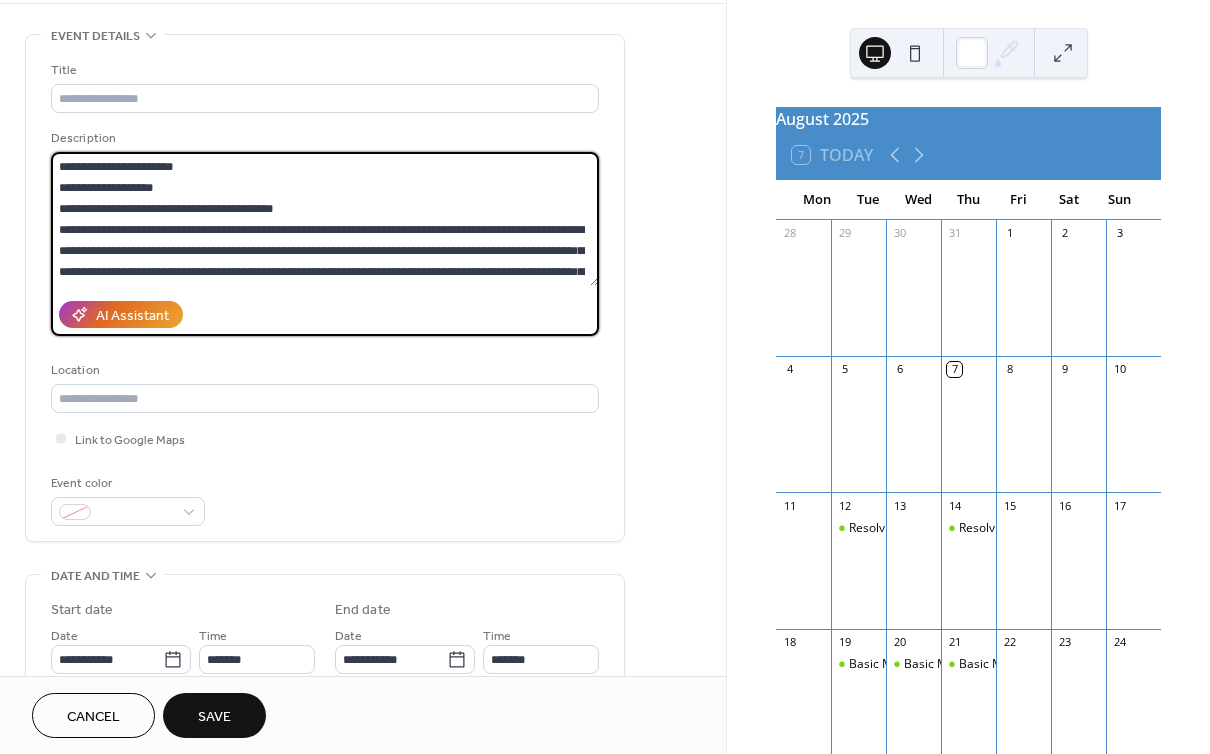 click on "**********" at bounding box center (325, 219) 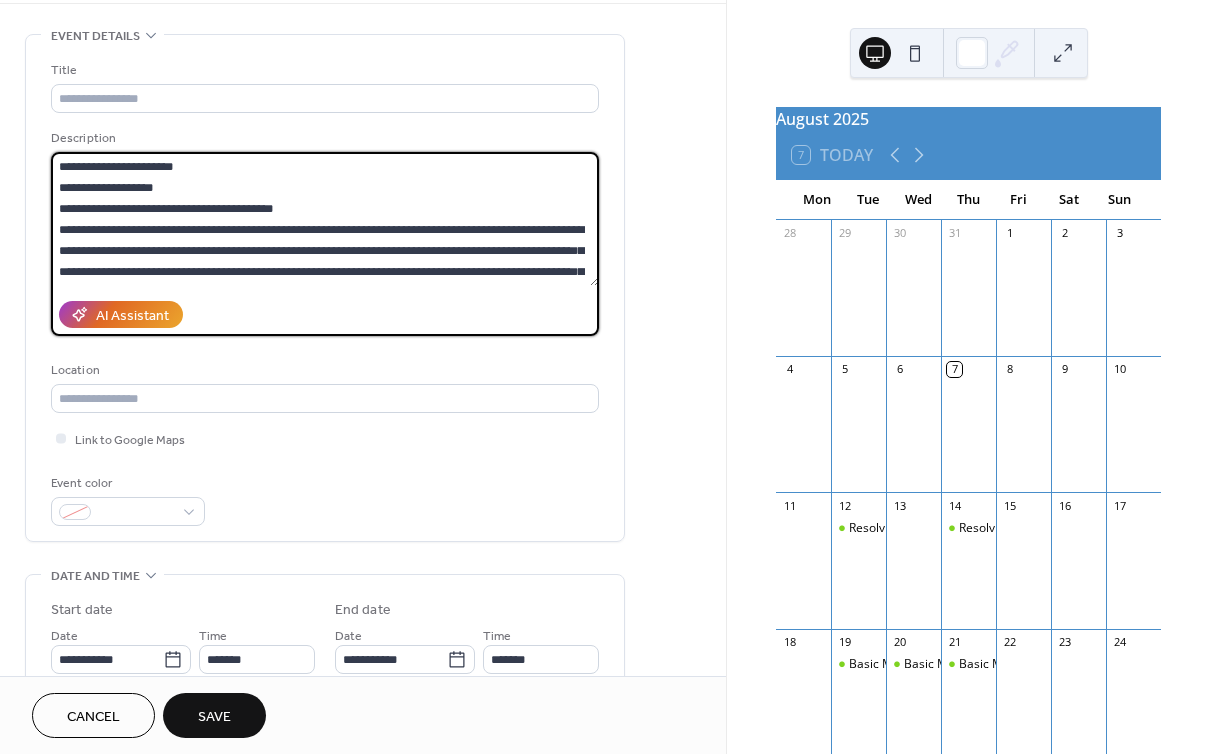 scroll, scrollTop: 50, scrollLeft: 0, axis: vertical 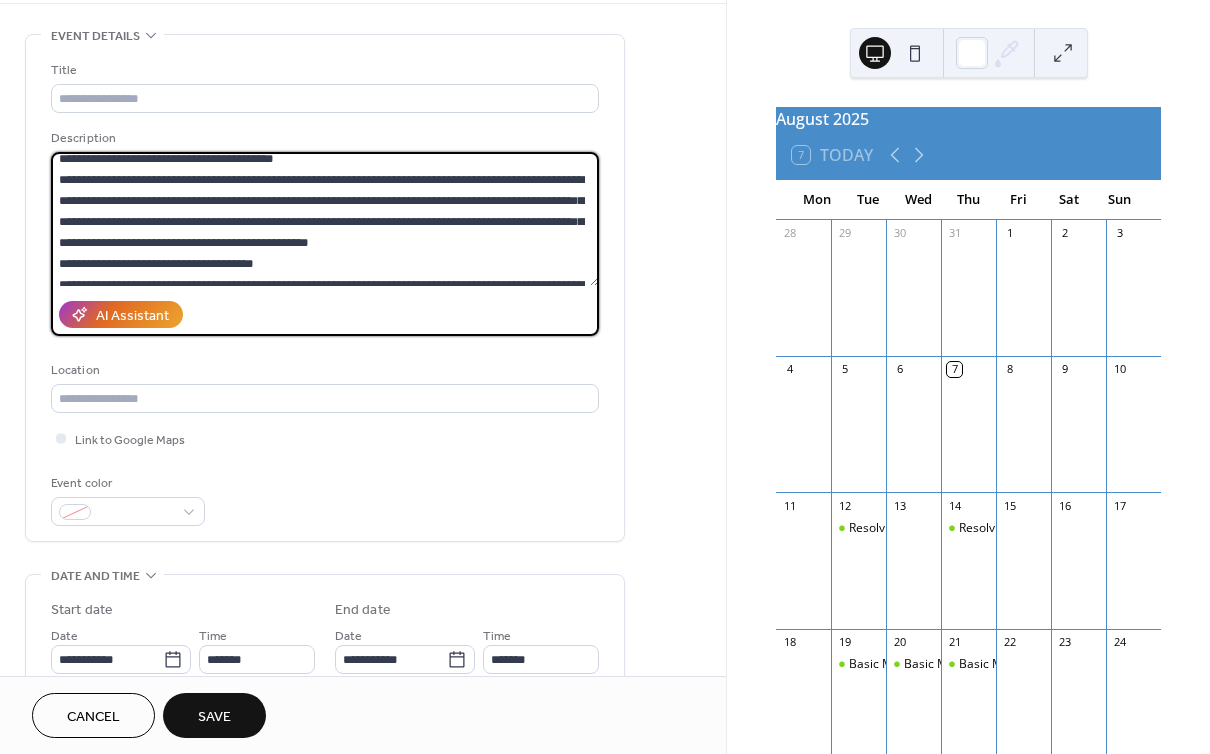 click on "**********" at bounding box center [325, 219] 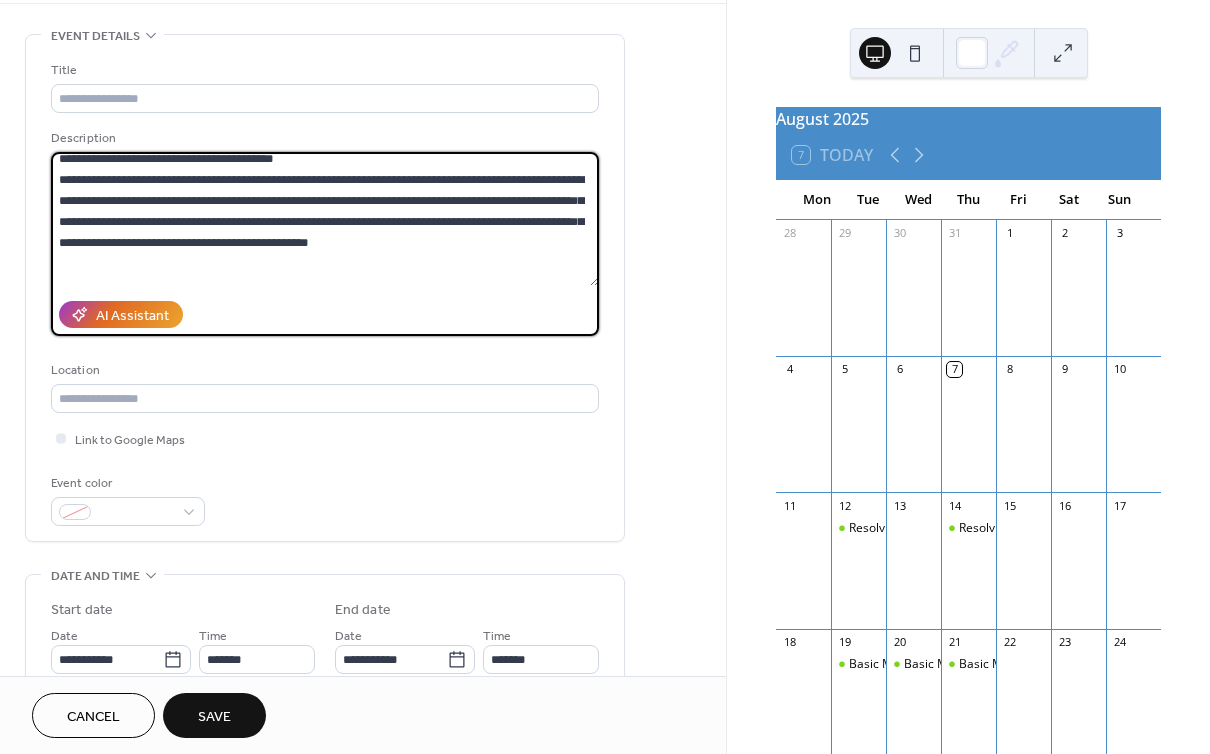 scroll, scrollTop: 60, scrollLeft: 0, axis: vertical 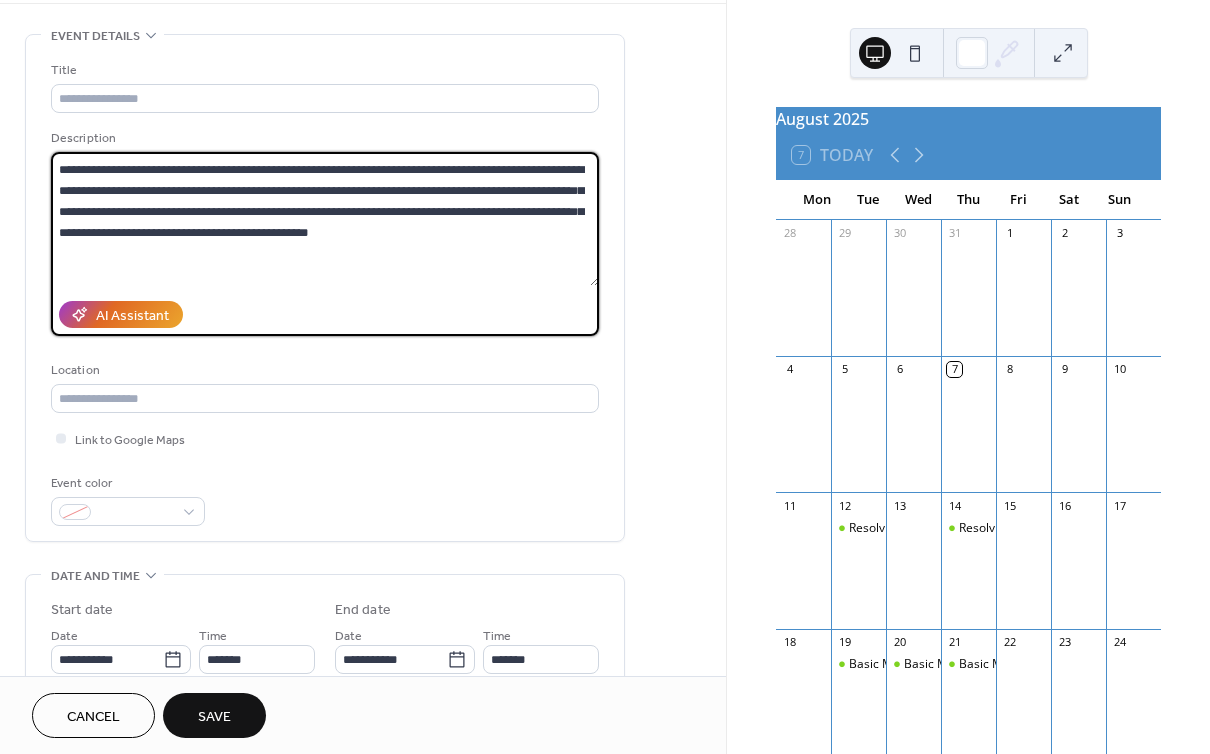 paste on "**********" 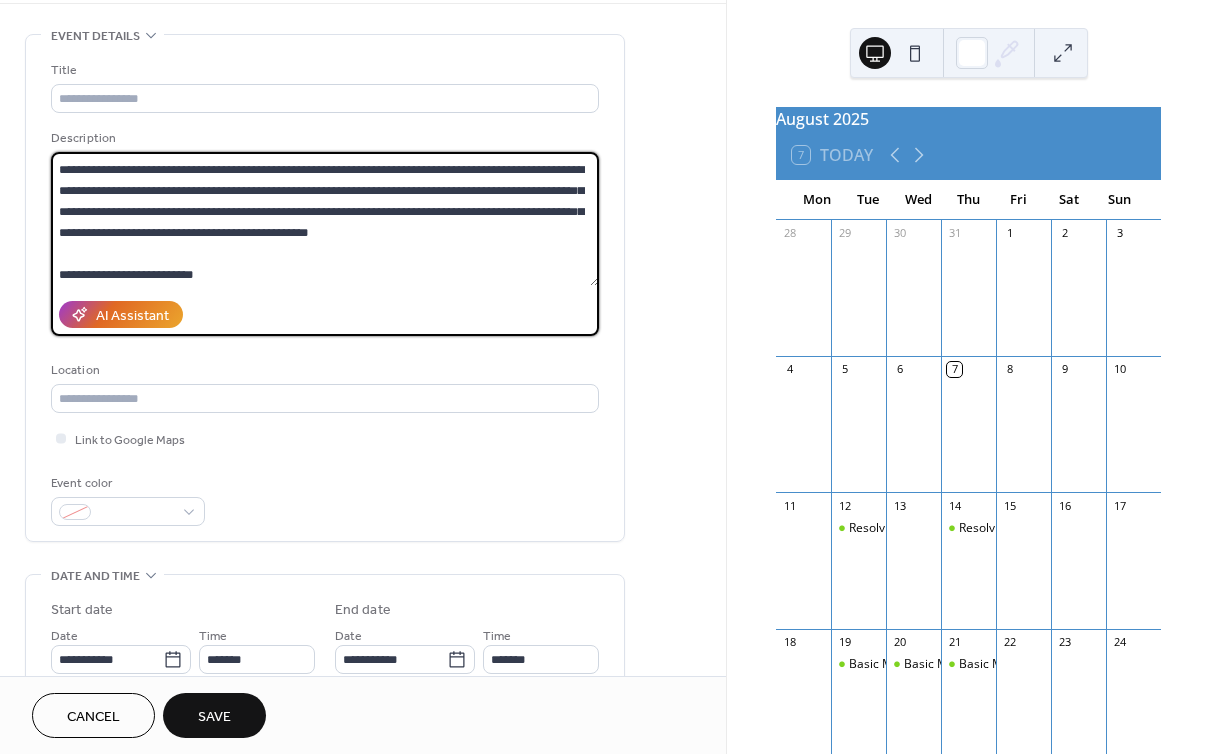 scroll, scrollTop: 81, scrollLeft: 0, axis: vertical 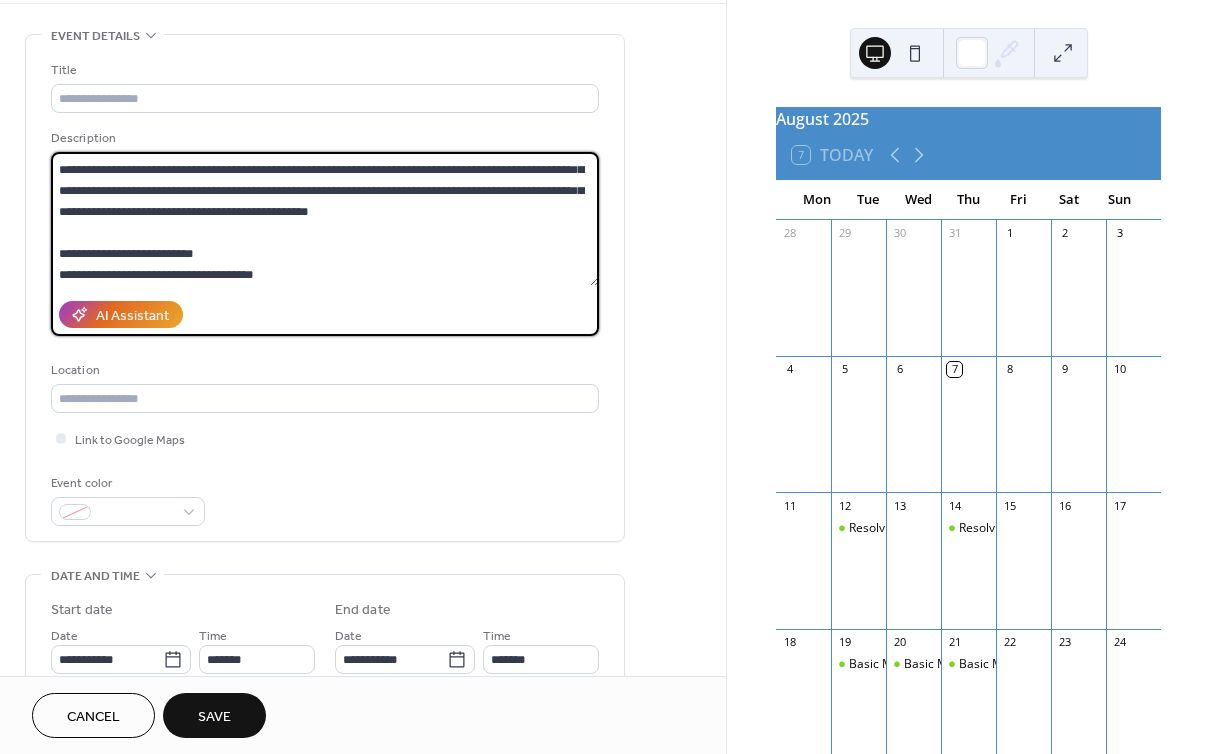 click on "**********" at bounding box center (325, 219) 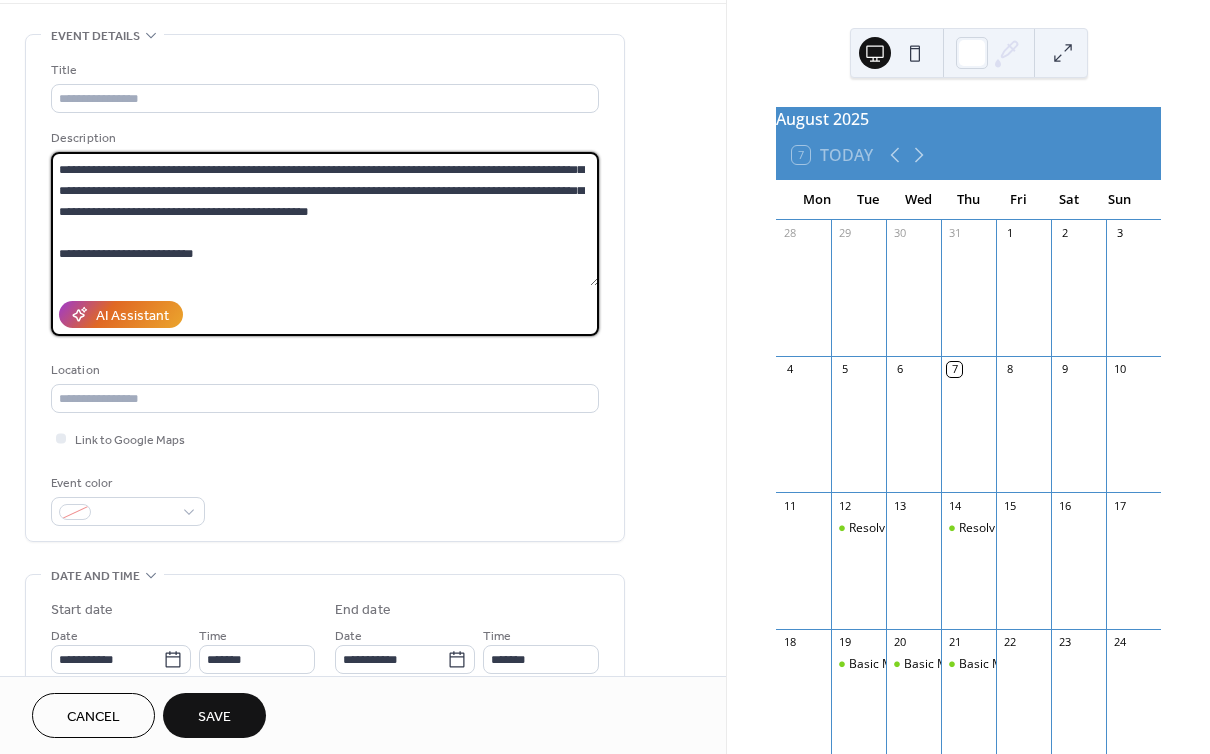 scroll, scrollTop: 168, scrollLeft: 0, axis: vertical 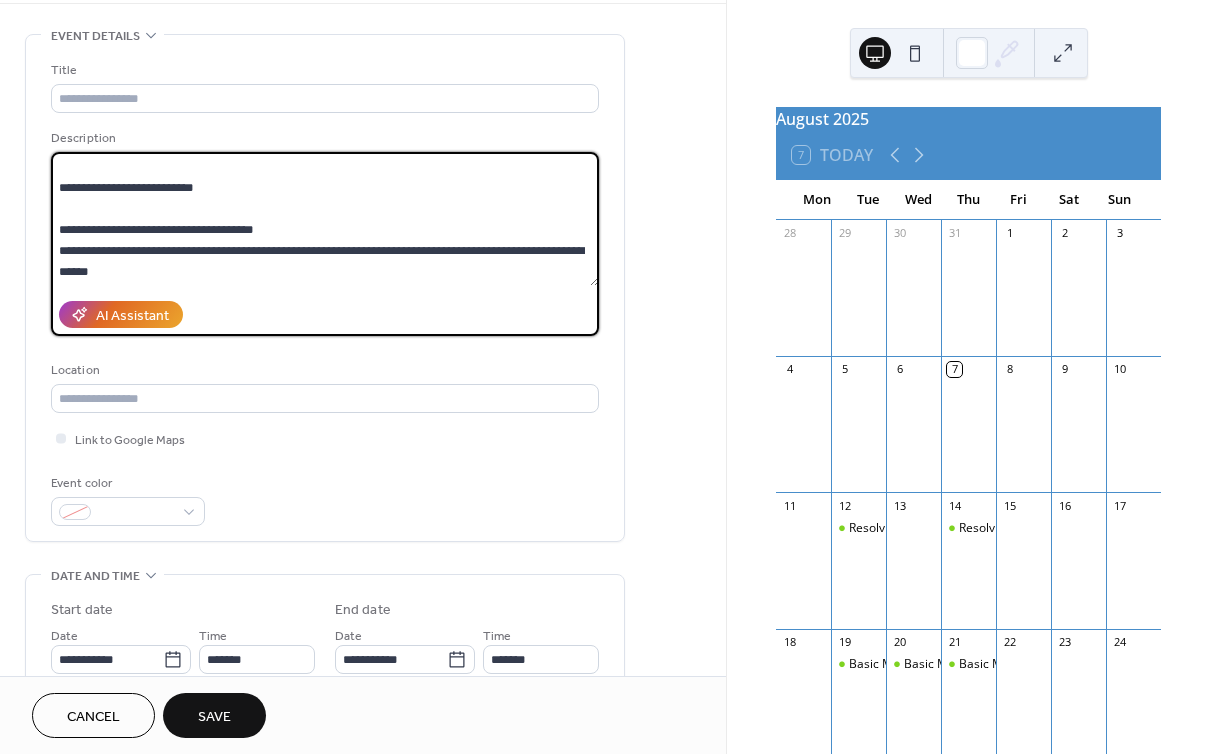 click on "**********" at bounding box center [325, 219] 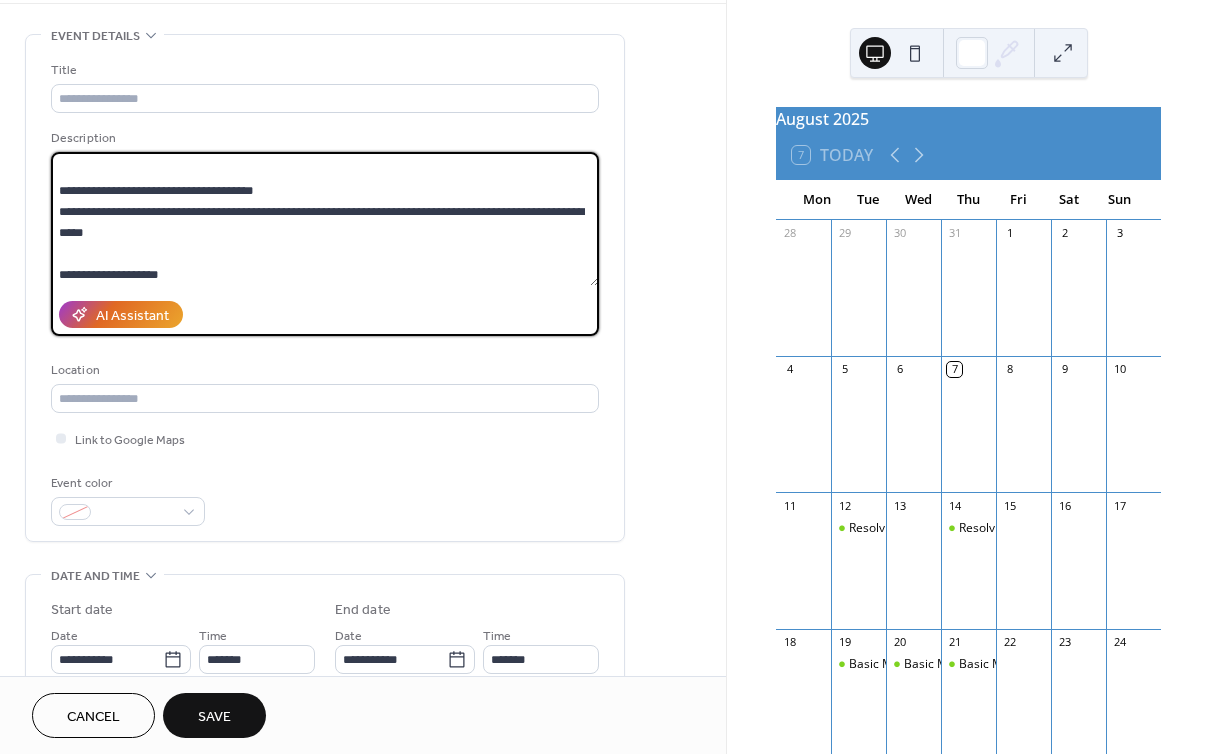 scroll, scrollTop: 0, scrollLeft: 0, axis: both 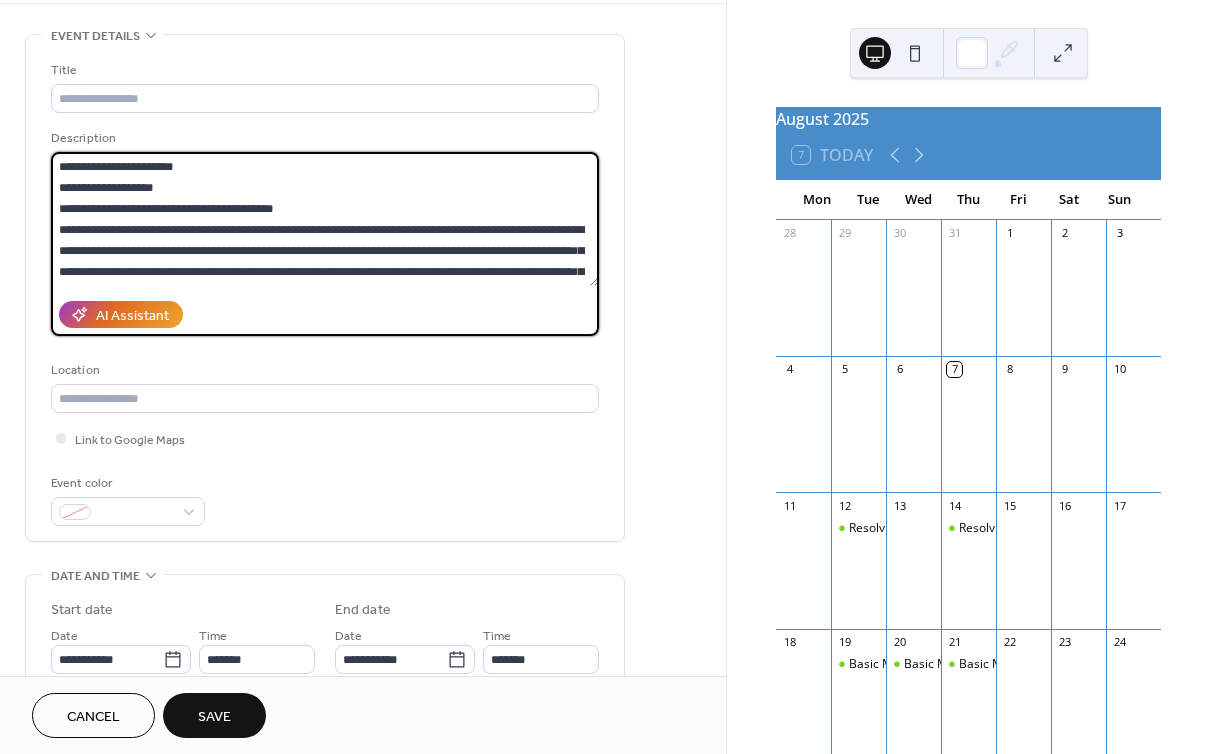 drag, startPoint x: 316, startPoint y: 207, endPoint x: 58, endPoint y: 215, distance: 258.124 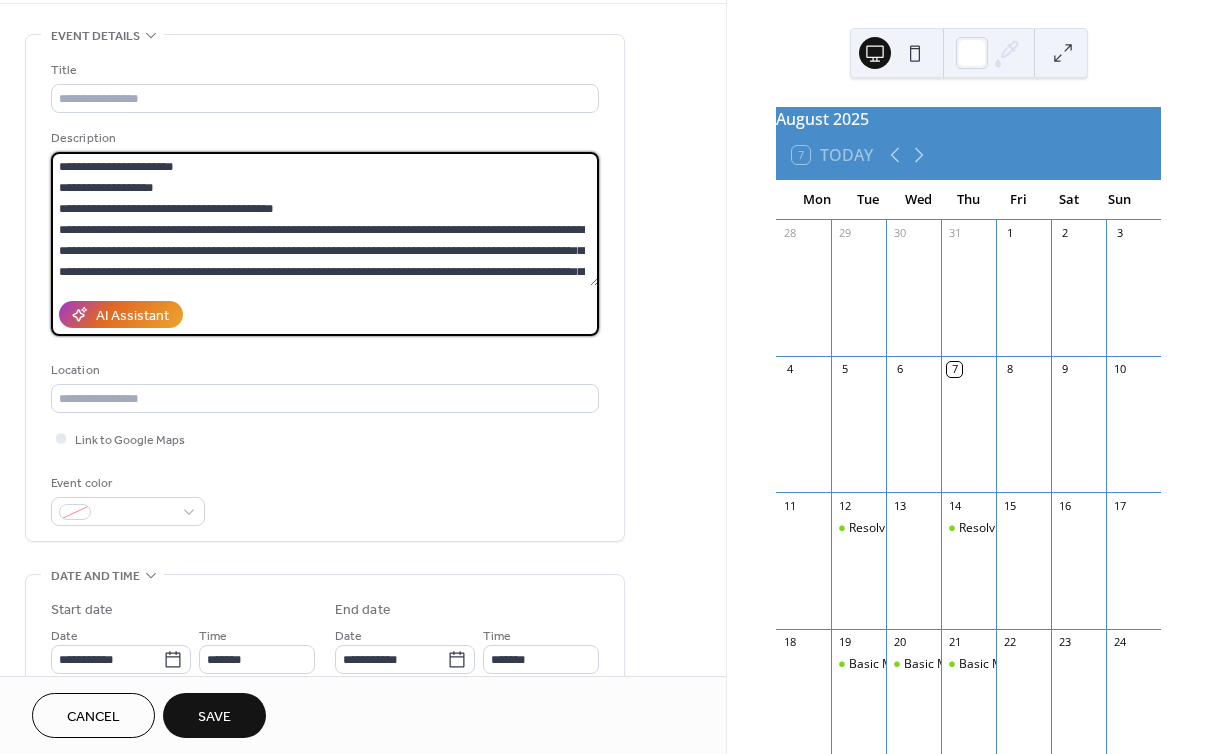 click on "**********" at bounding box center (325, 219) 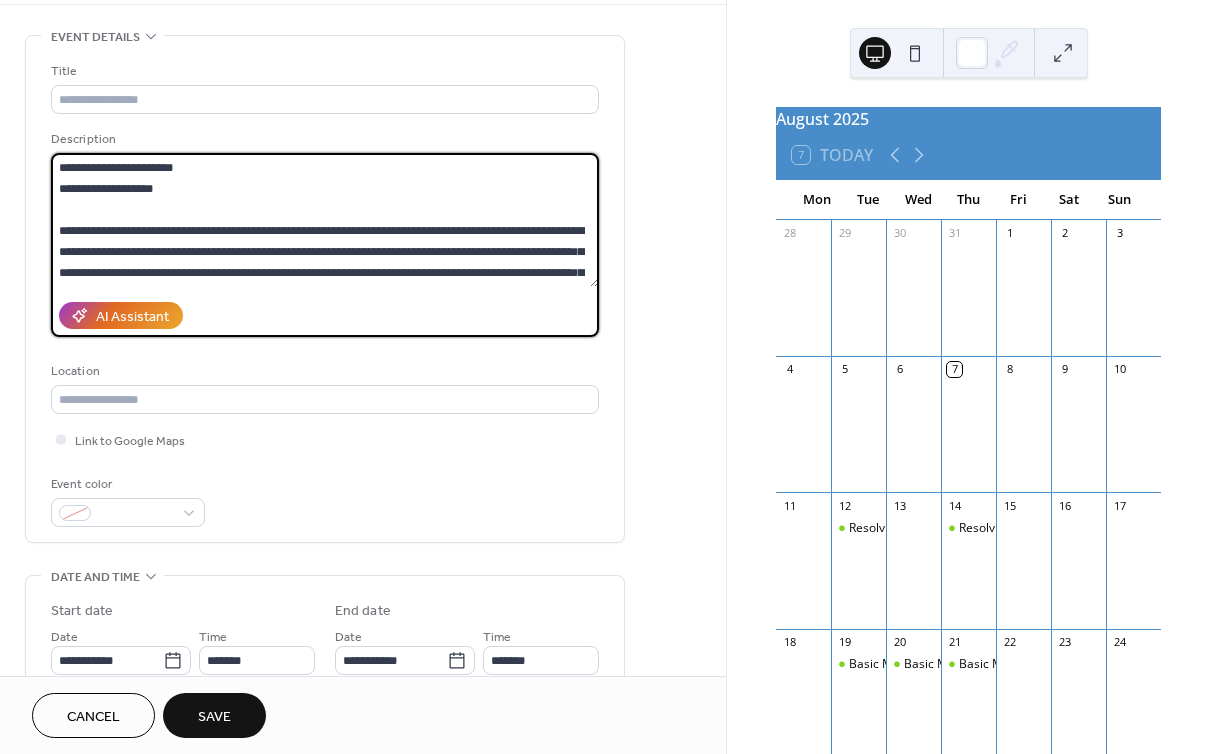 scroll, scrollTop: 189, scrollLeft: 0, axis: vertical 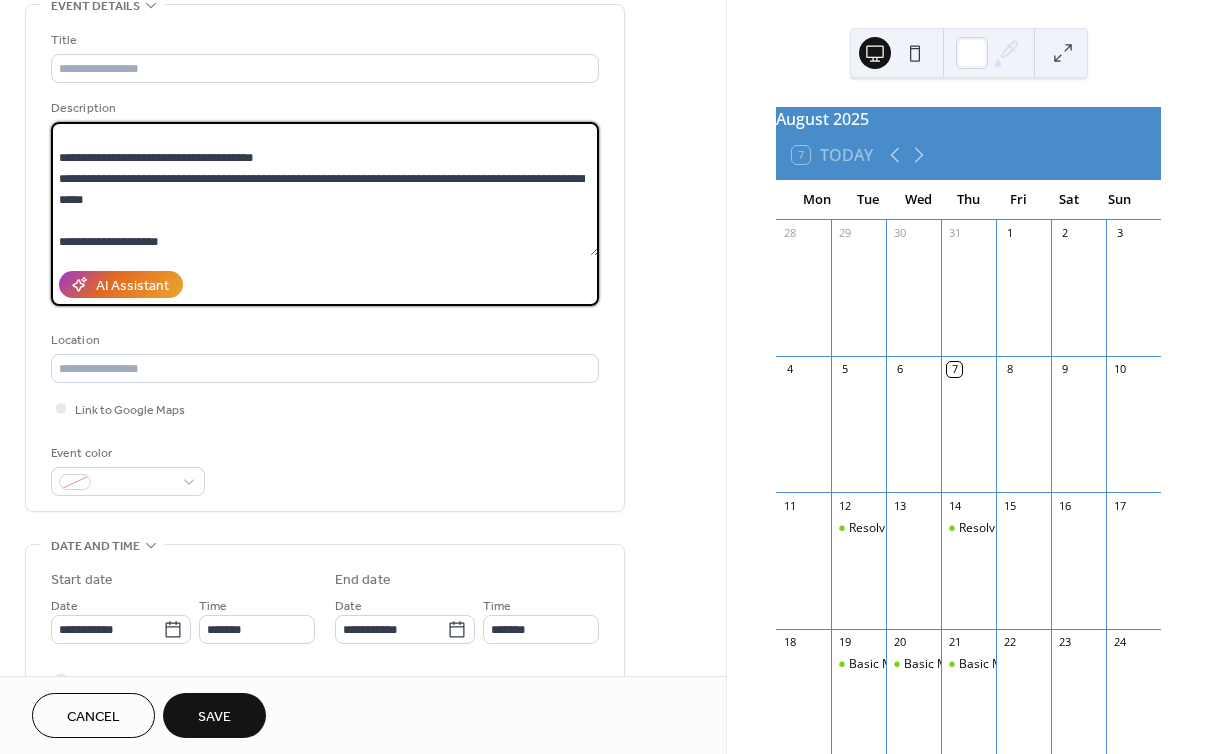 click on "**********" at bounding box center (325, 189) 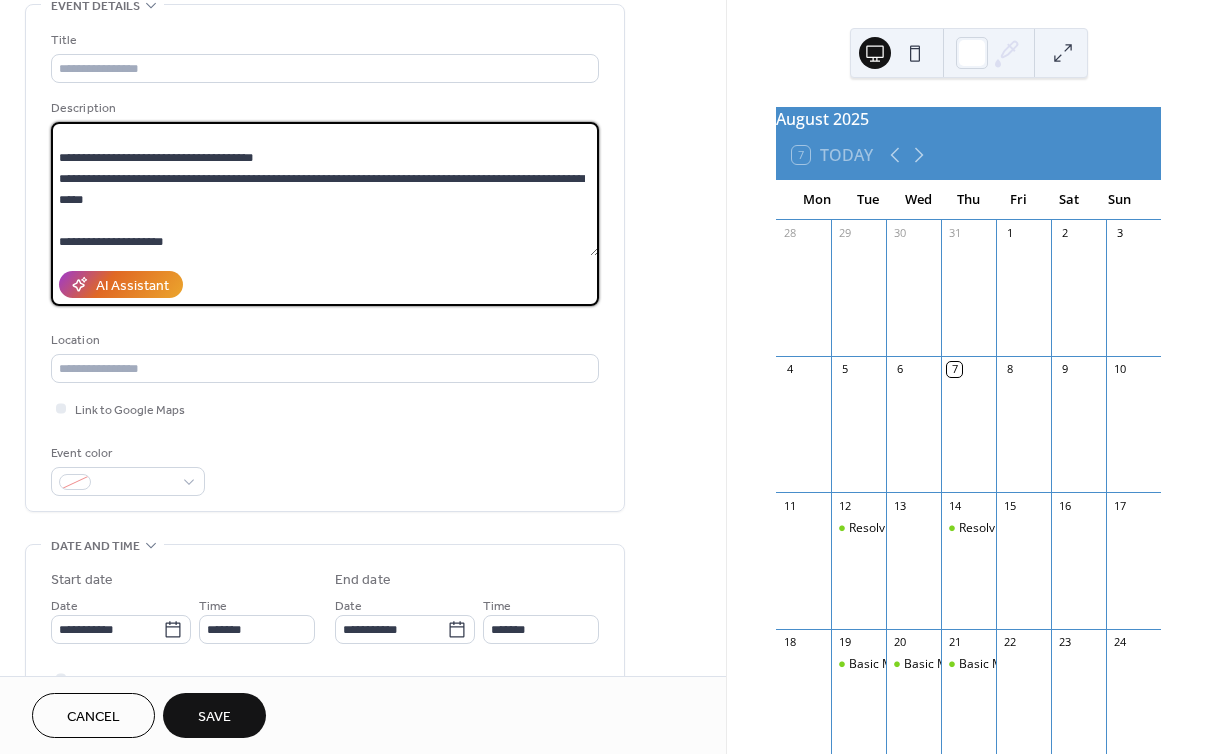paste on "**********" 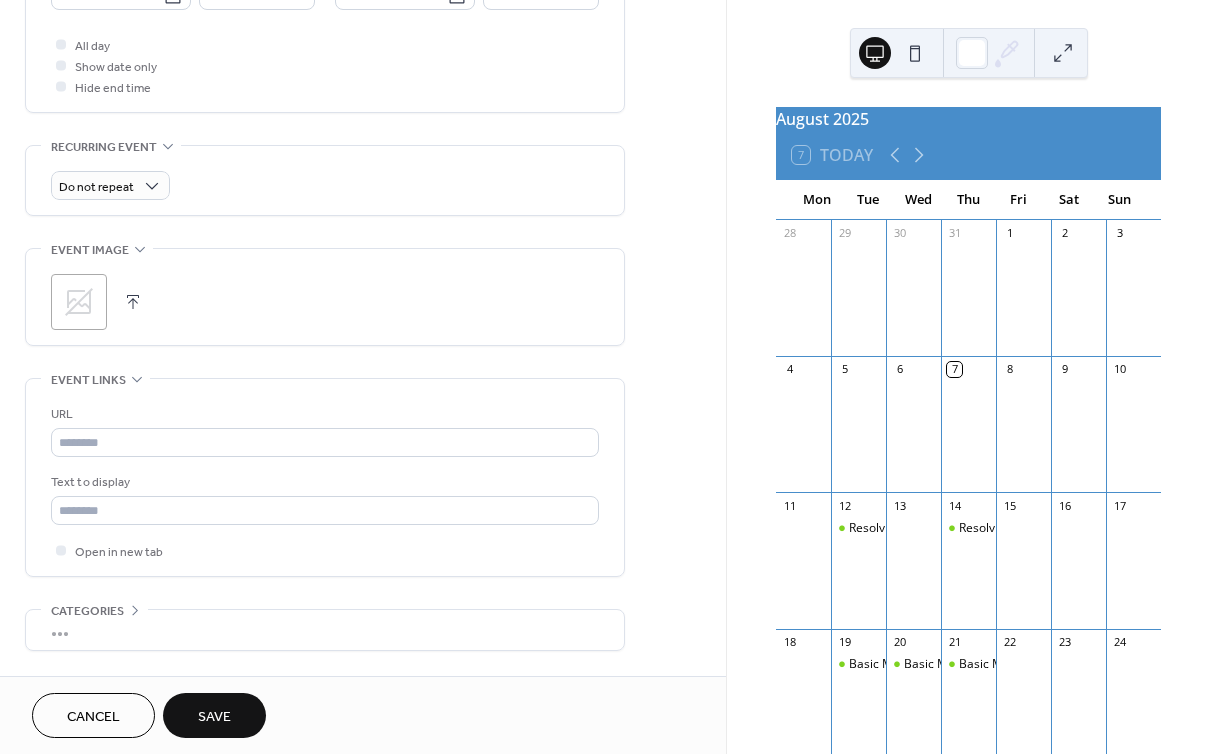 scroll, scrollTop: 744, scrollLeft: 0, axis: vertical 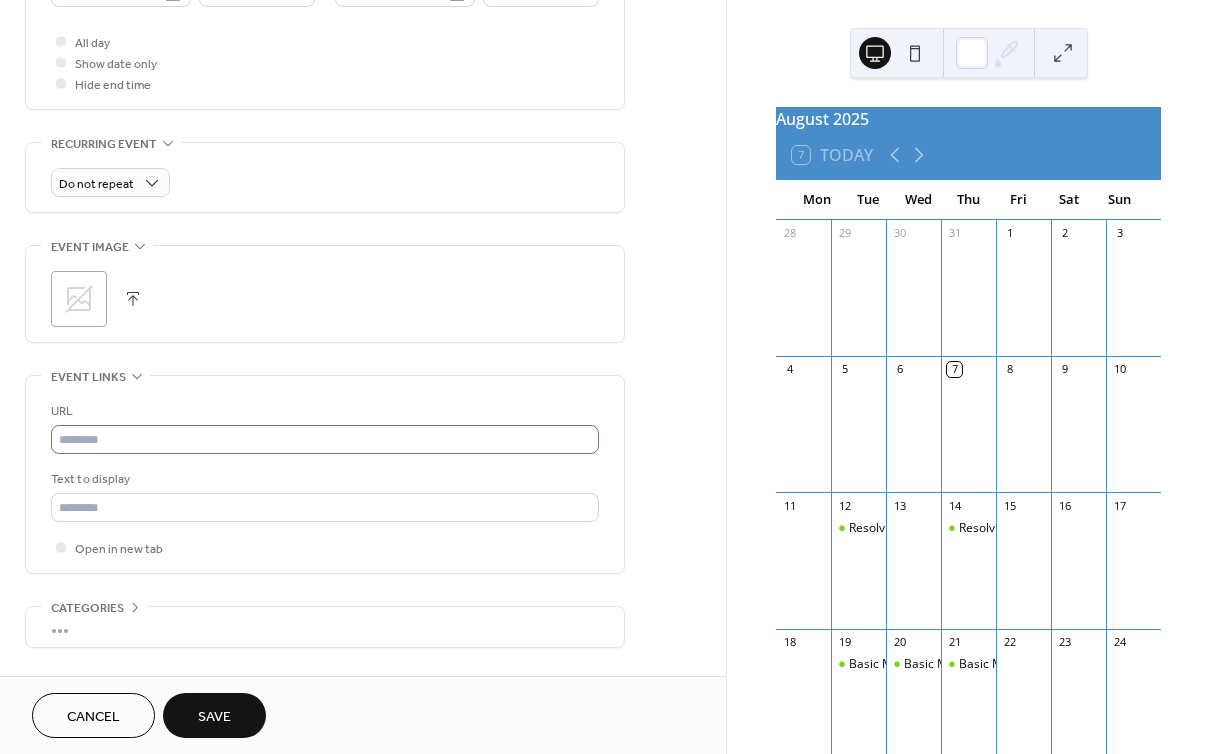 type on "**********" 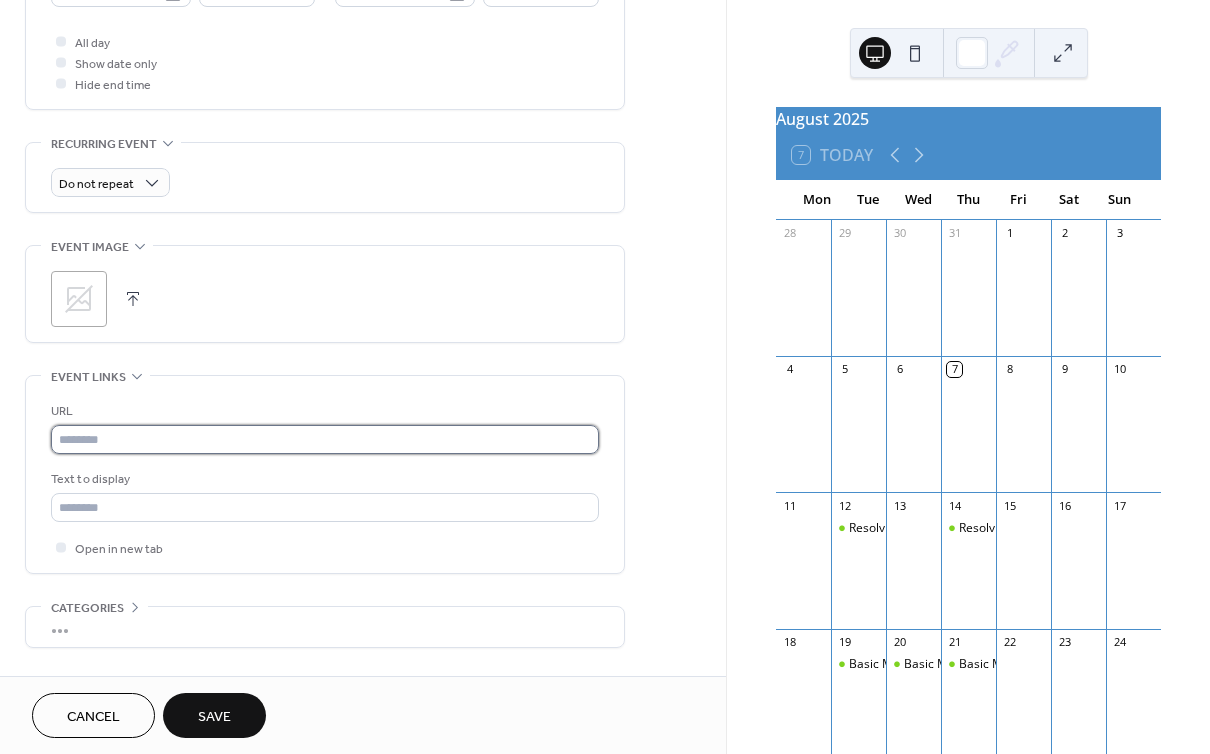 click at bounding box center (325, 439) 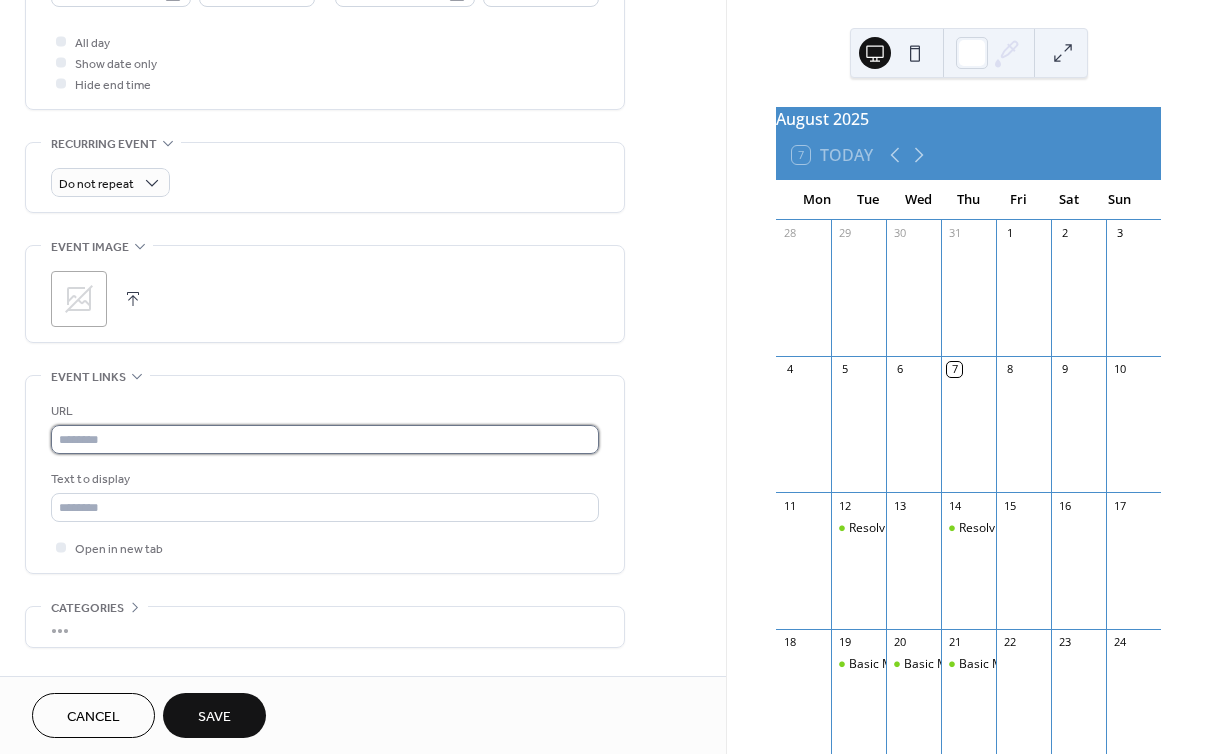 paste on "**********" 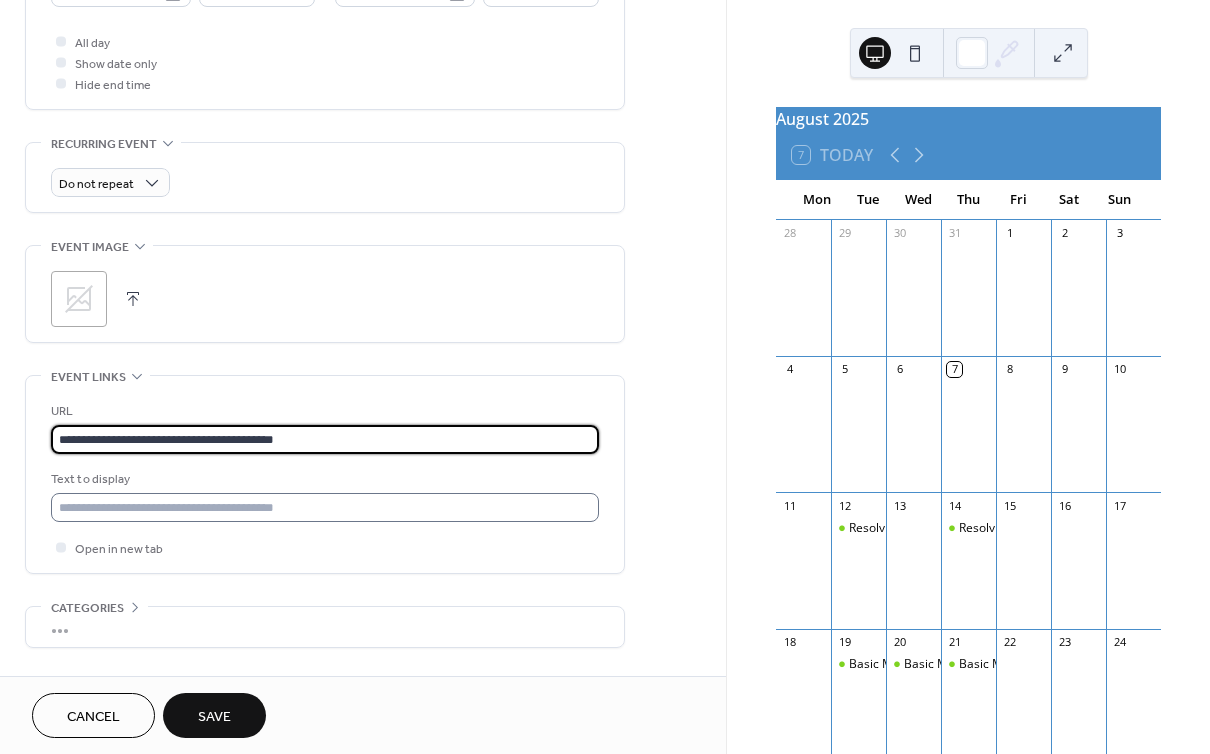 type on "**********" 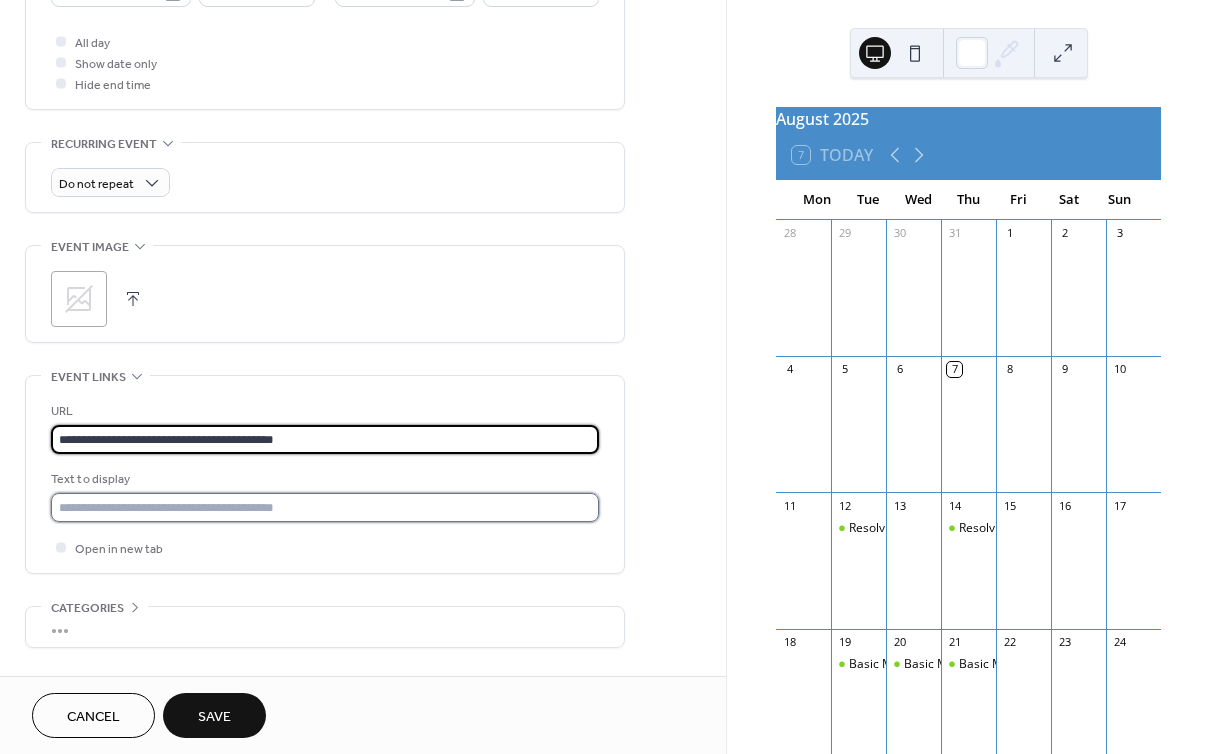 click at bounding box center [325, 507] 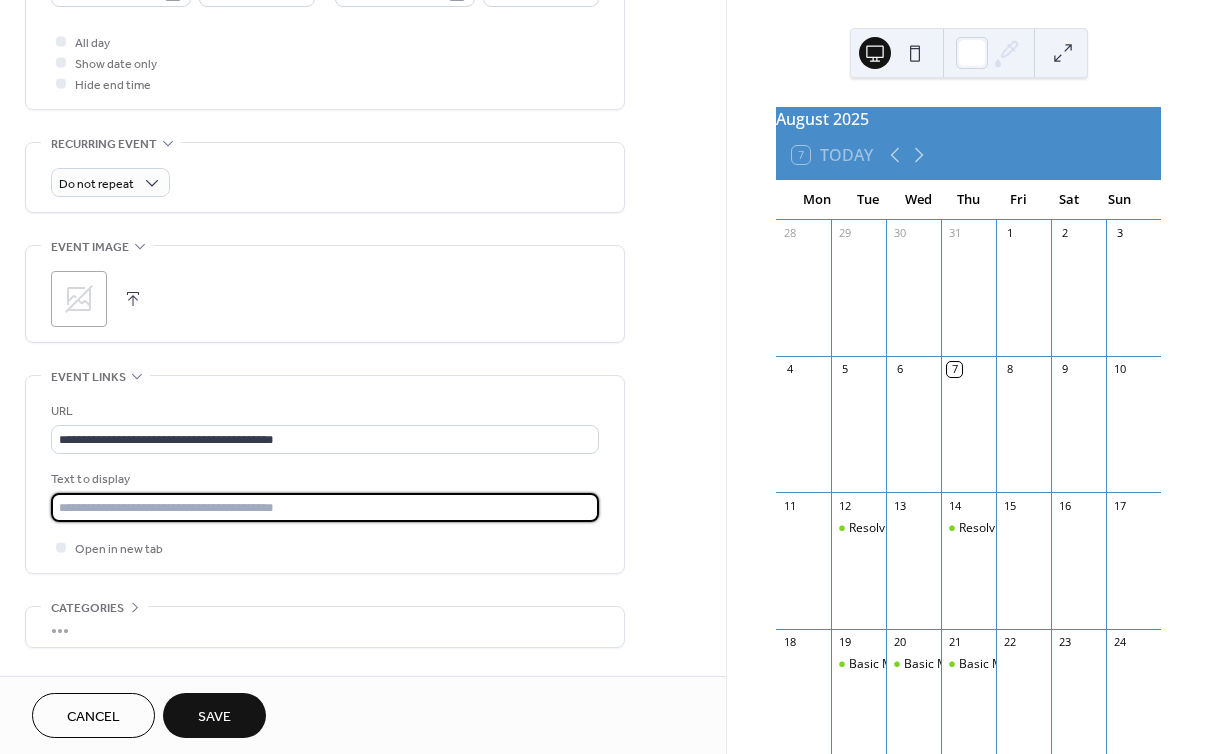 paste on "**********" 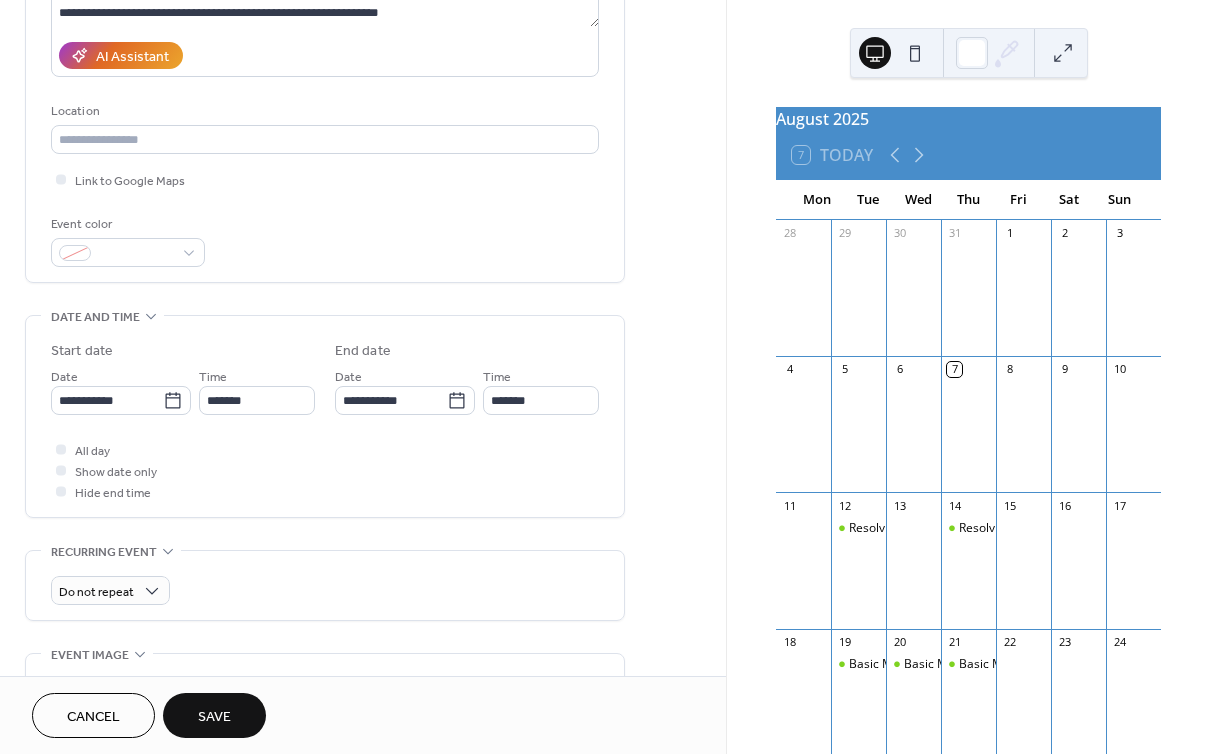 scroll, scrollTop: 327, scrollLeft: 0, axis: vertical 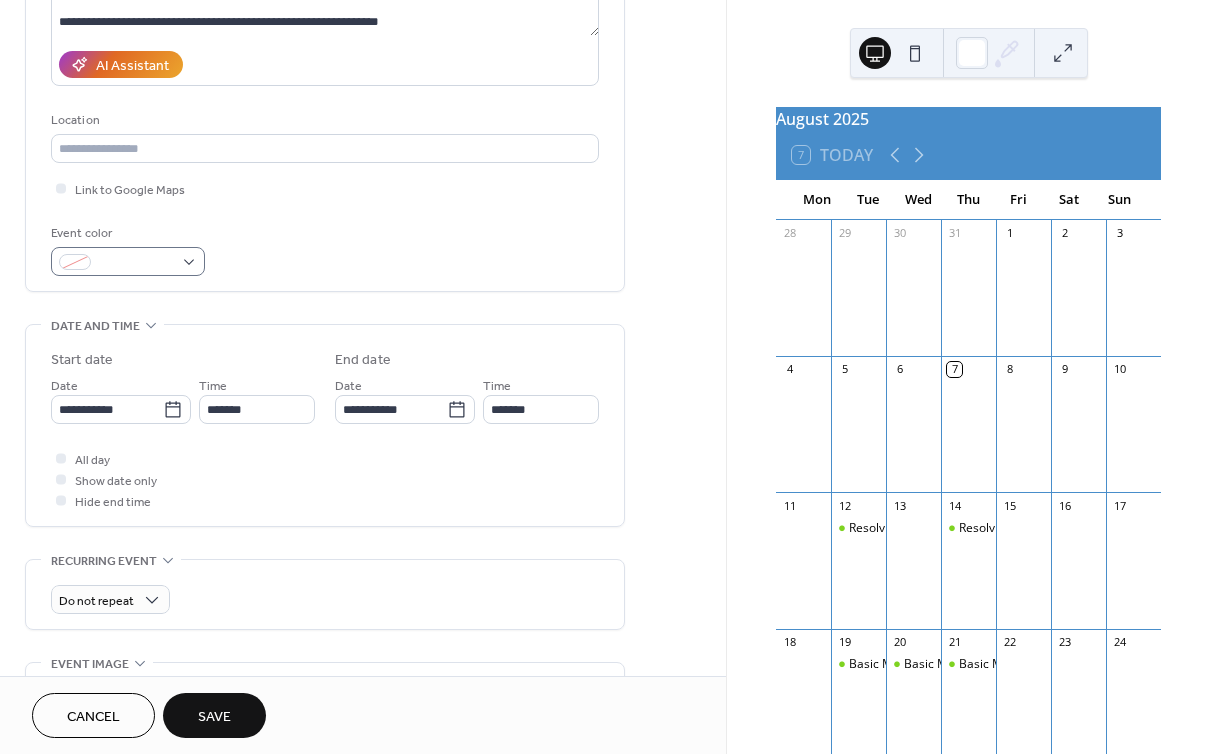 type on "**********" 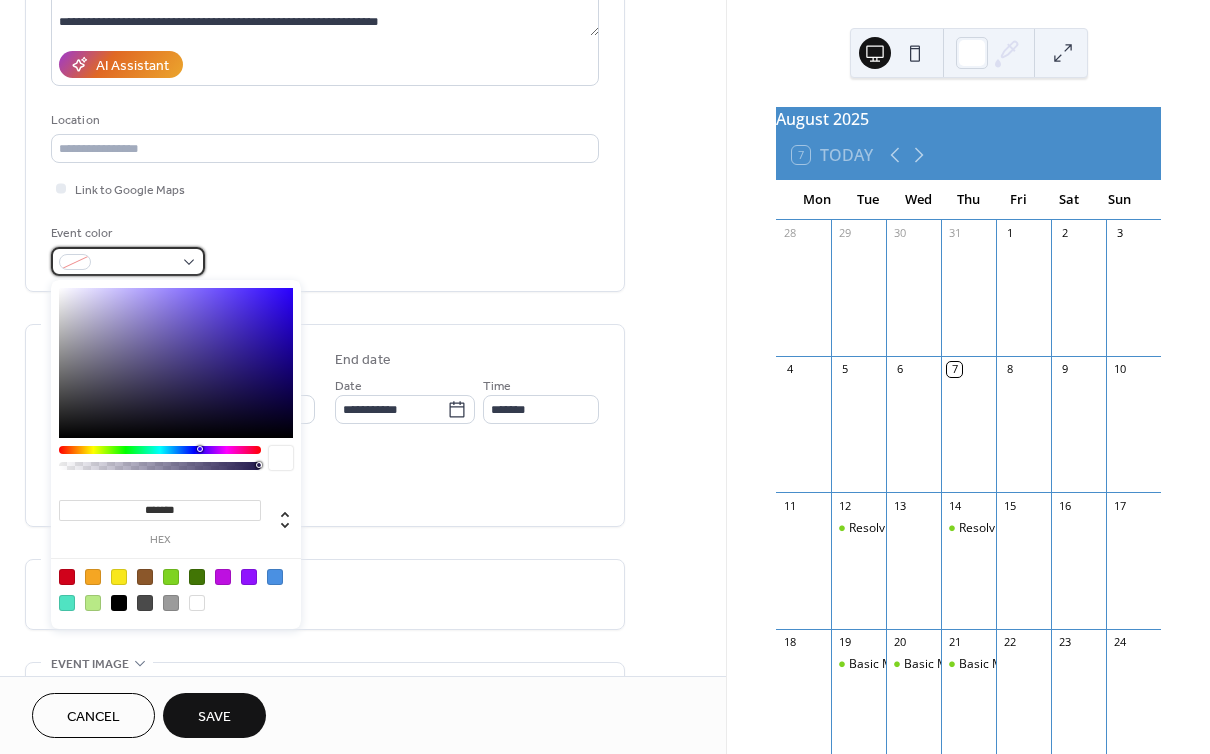 click at bounding box center [128, 261] 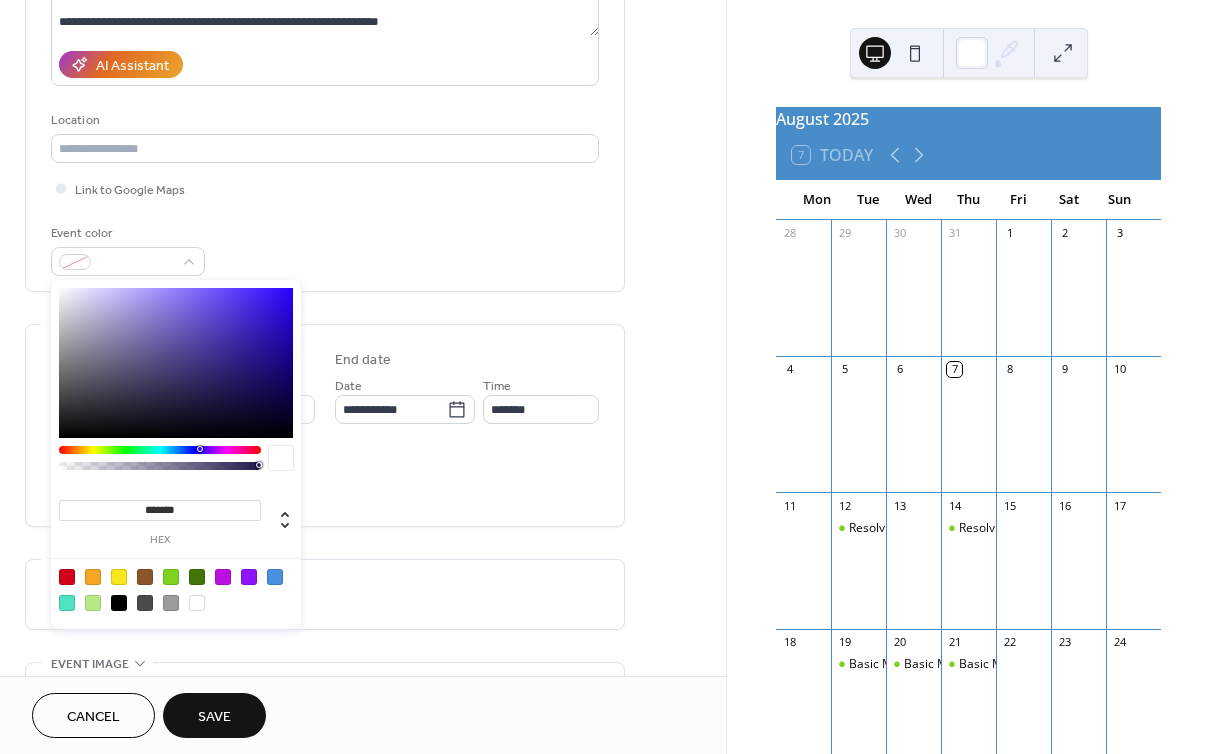 click at bounding box center (93, 603) 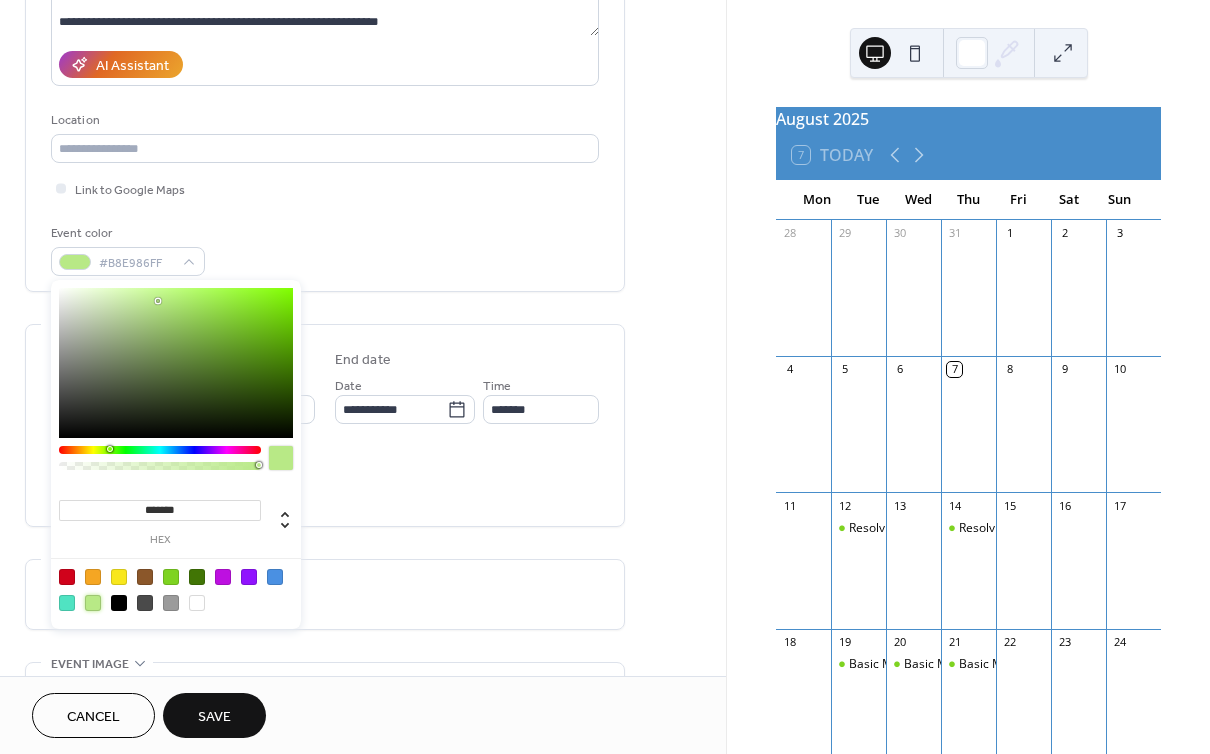 click on "**********" at bounding box center (325, 461) 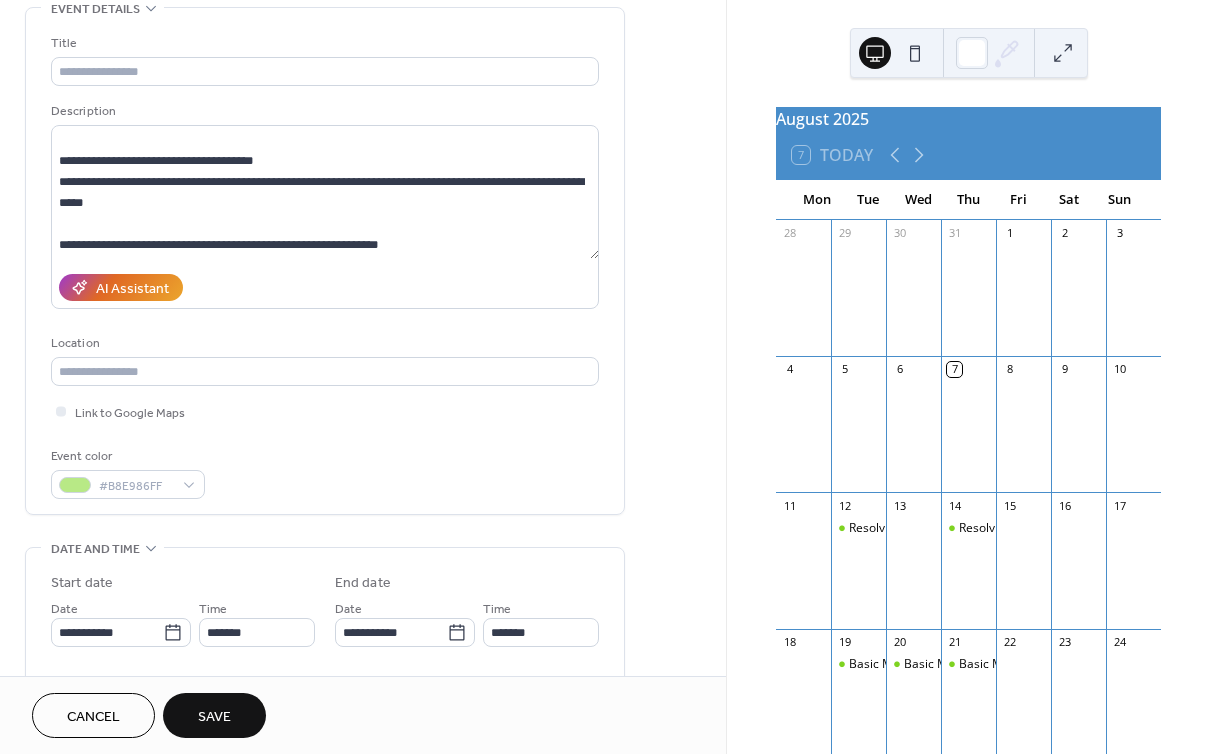 scroll, scrollTop: 102, scrollLeft: 0, axis: vertical 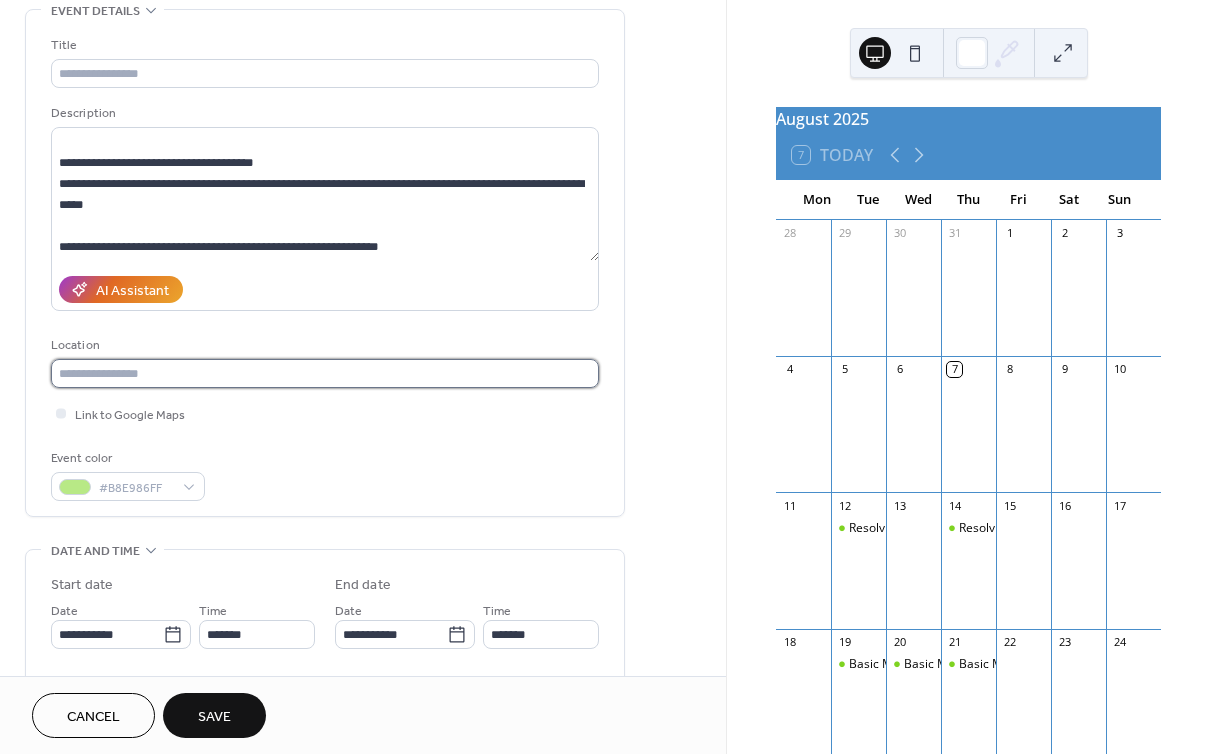 click at bounding box center [325, 373] 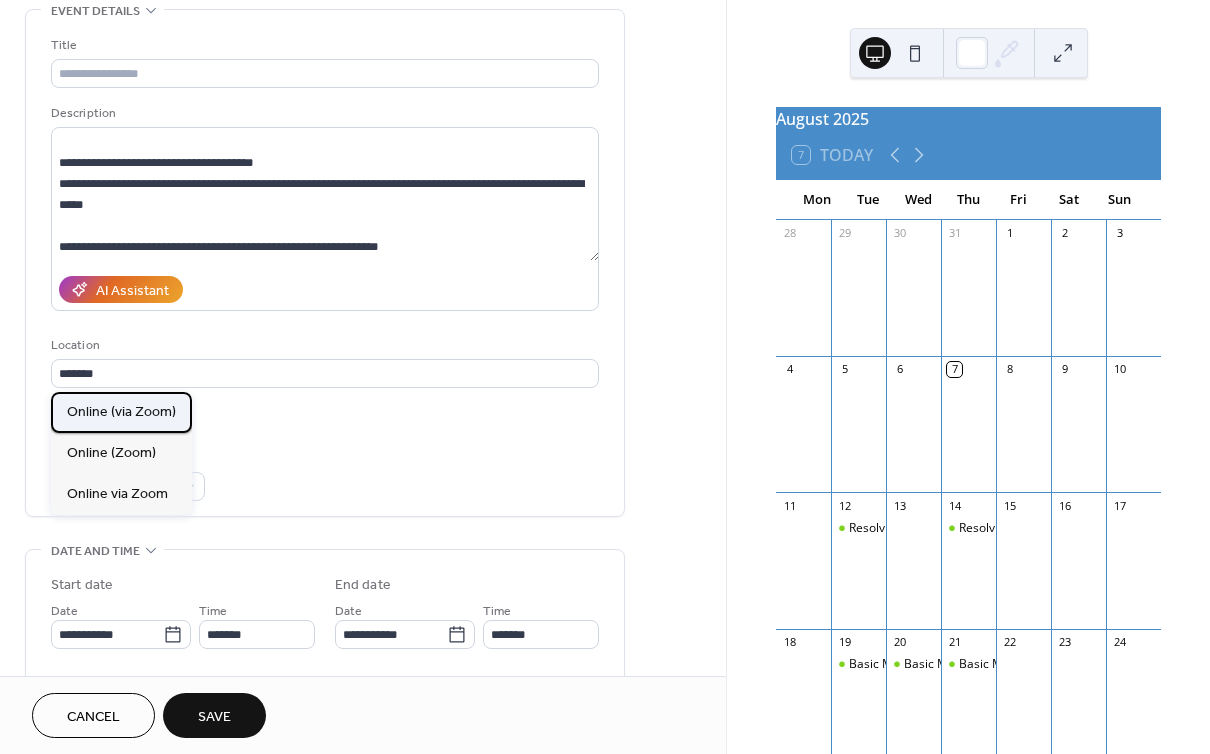 click on "Online (via Zoom)" at bounding box center (121, 412) 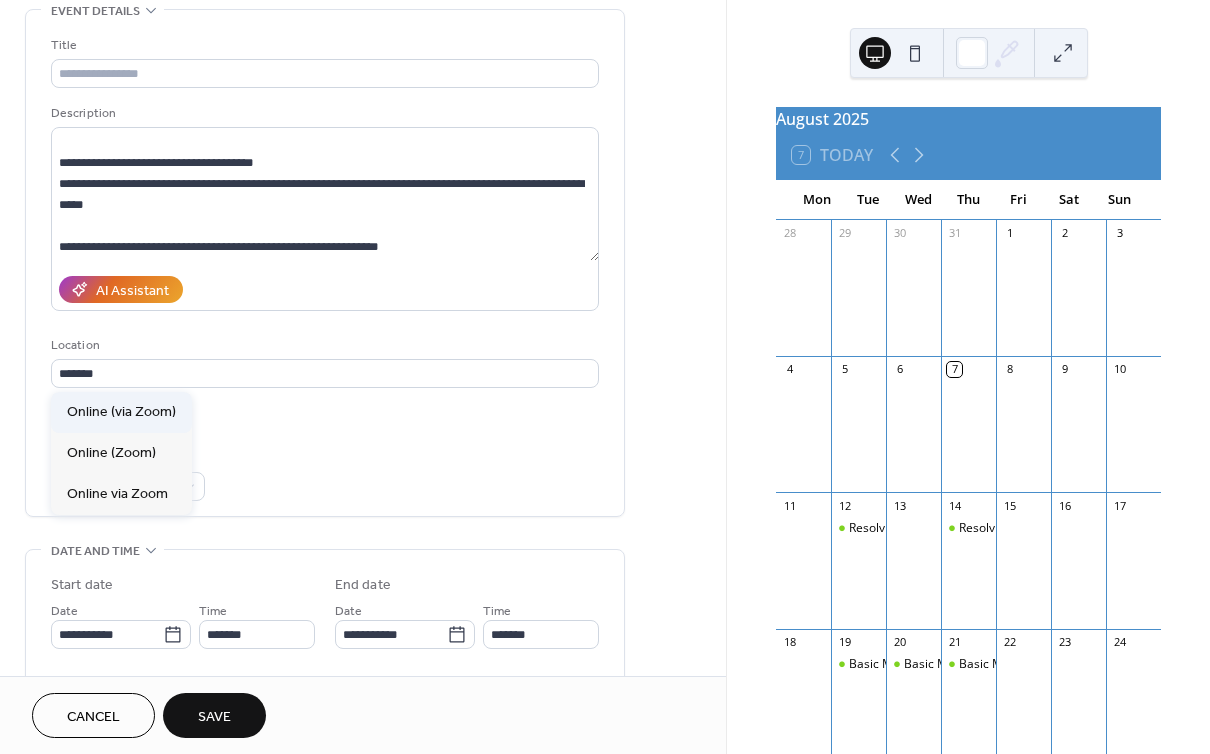 type on "**********" 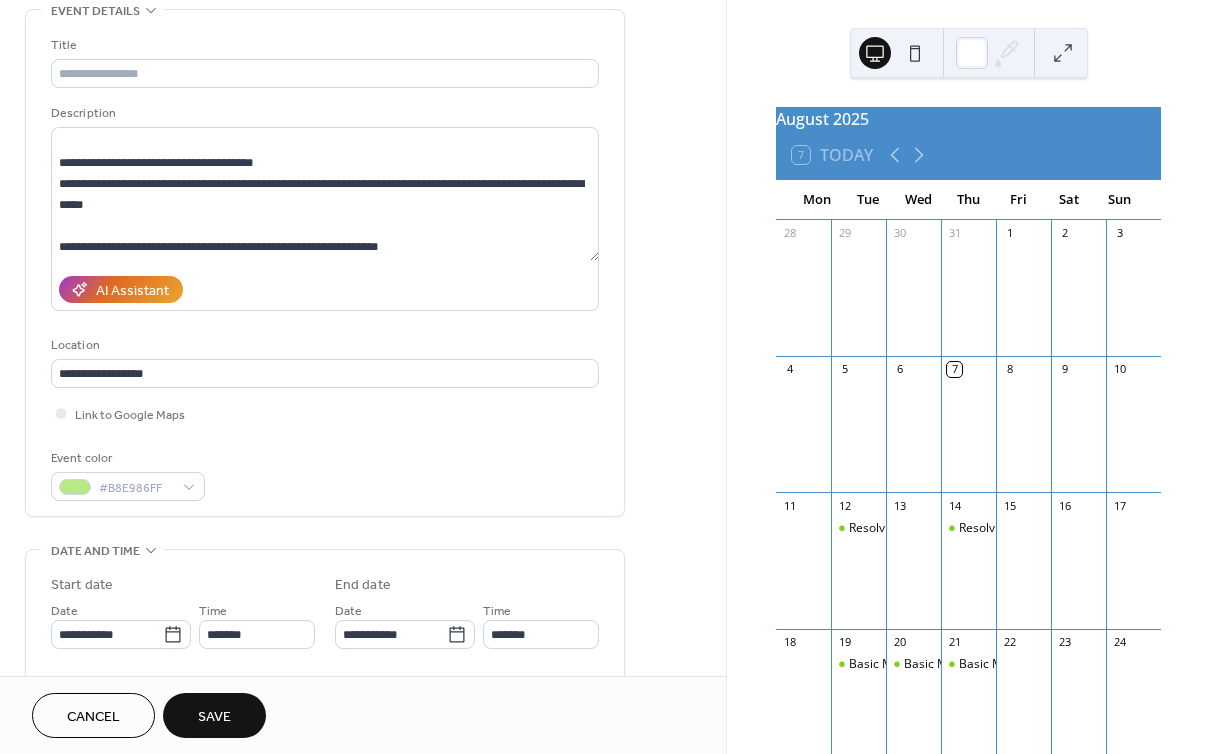 scroll, scrollTop: 0, scrollLeft: 0, axis: both 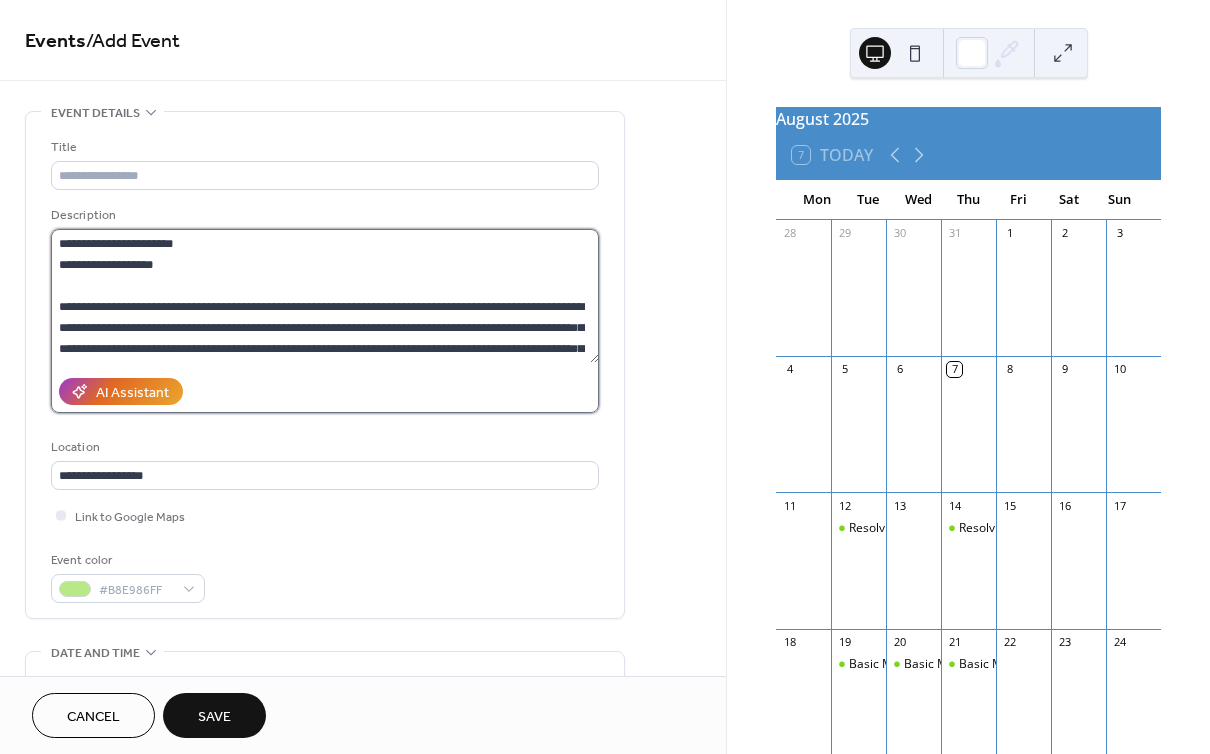 click on "**********" at bounding box center (325, 296) 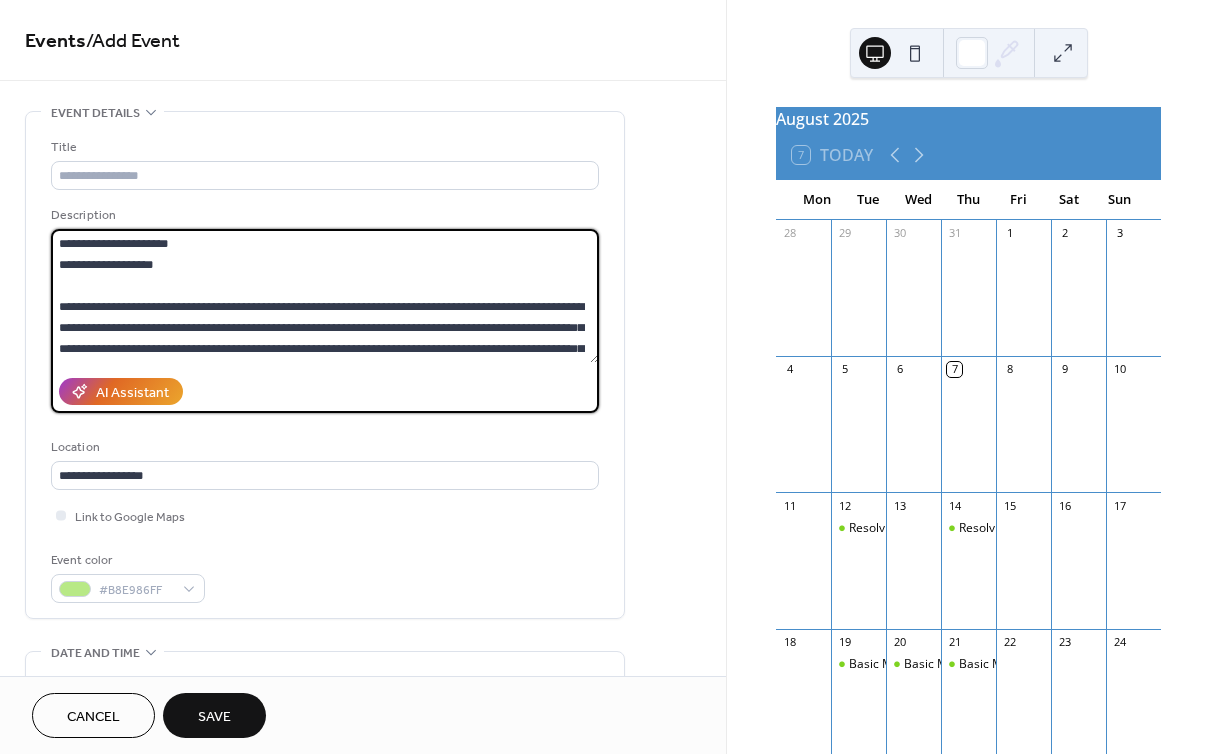 drag, startPoint x: 197, startPoint y: 242, endPoint x: 31, endPoint y: 243, distance: 166.003 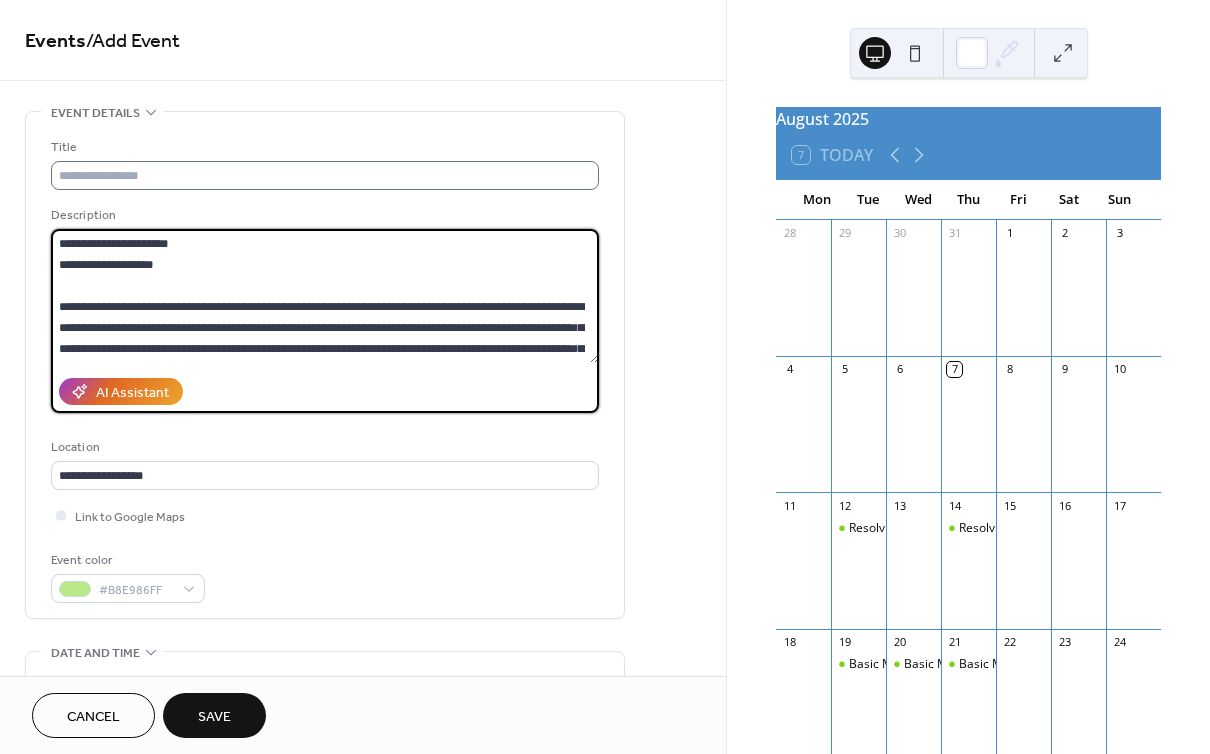 type on "**********" 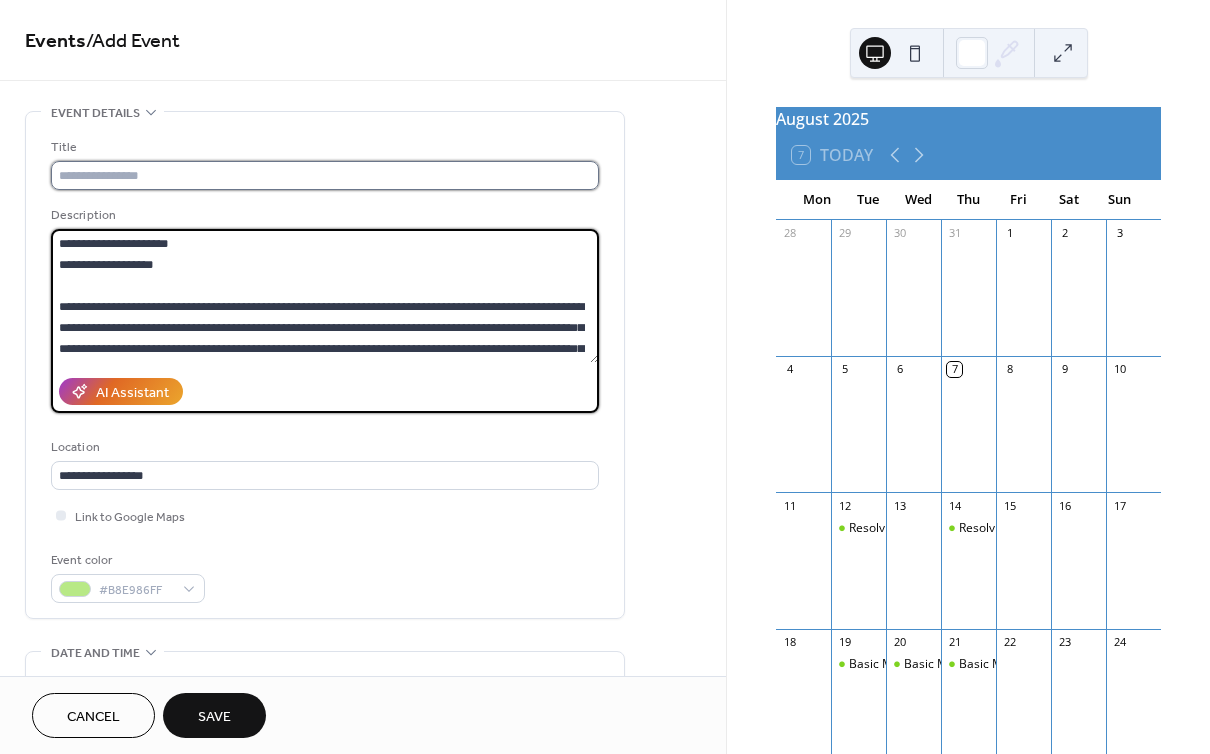 click at bounding box center (325, 175) 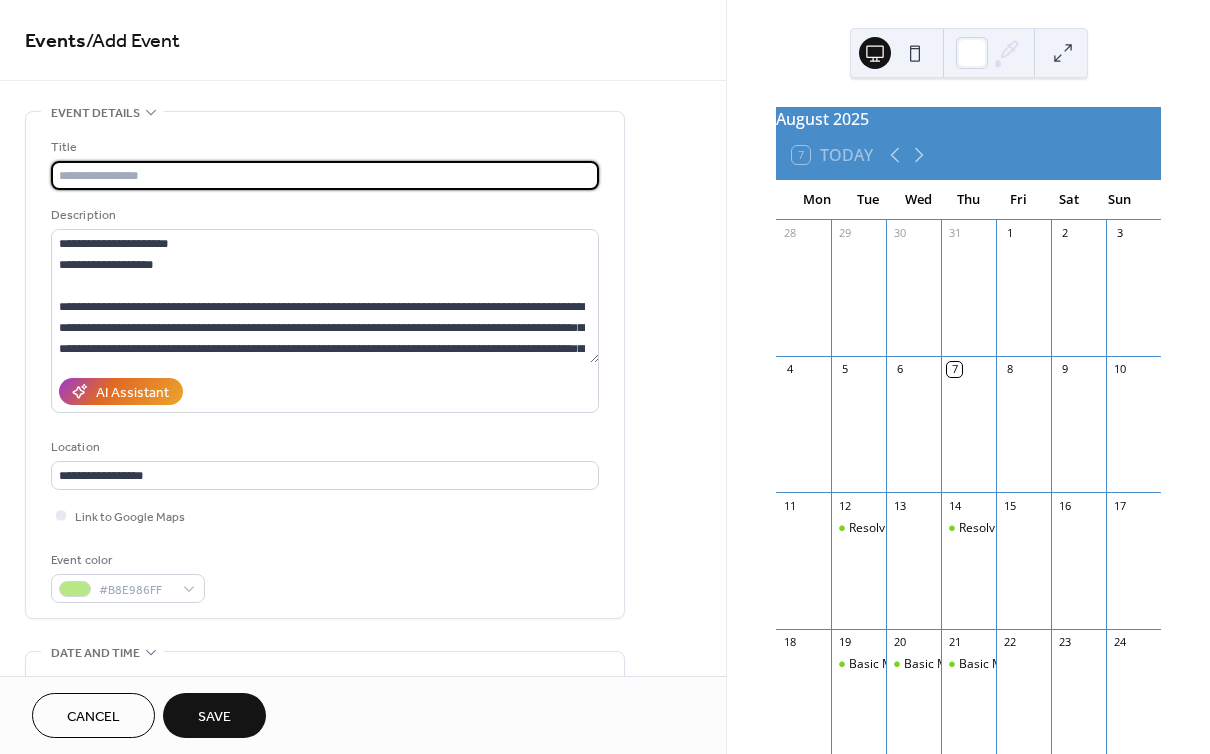 paste on "**********" 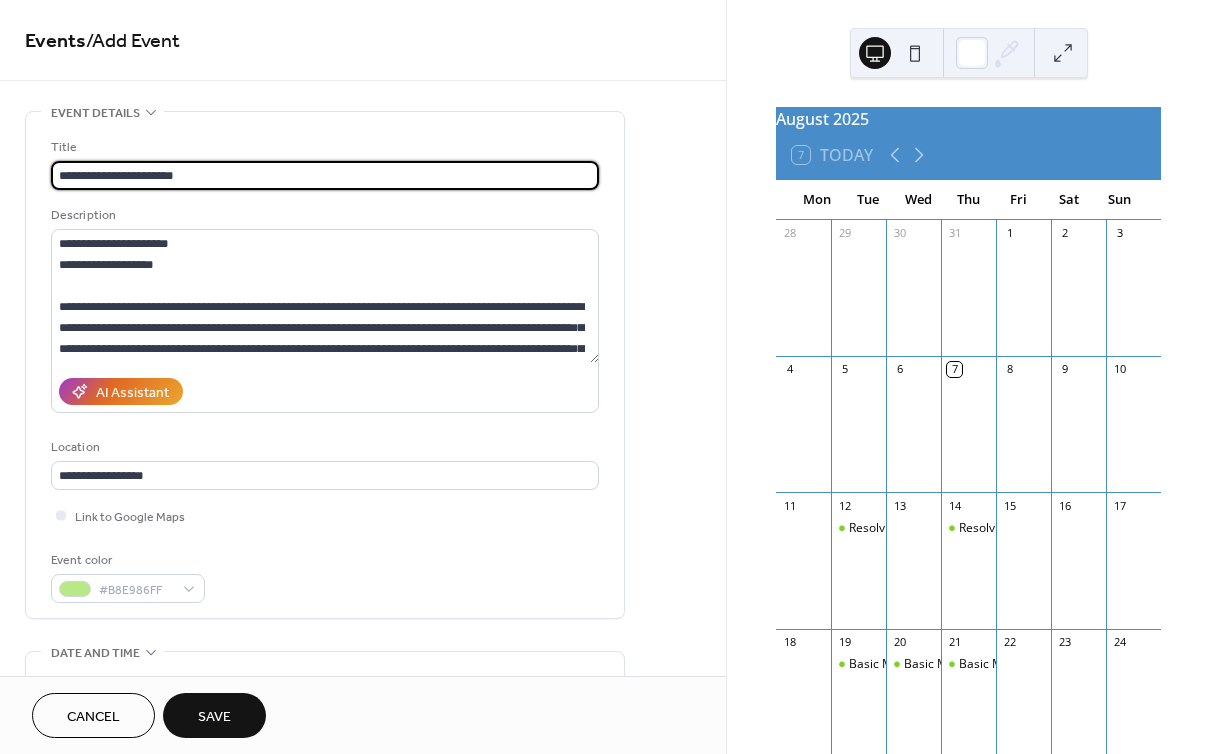 paste on "**********" 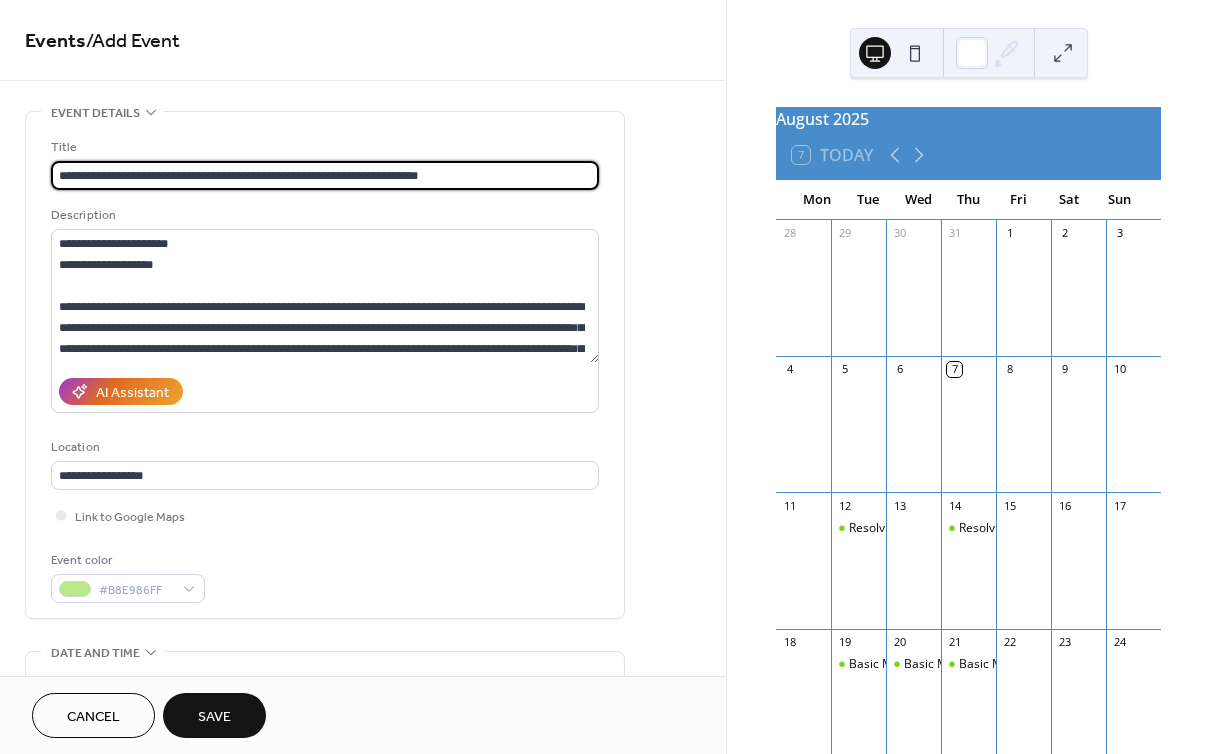 drag, startPoint x: 457, startPoint y: 176, endPoint x: 417, endPoint y: 178, distance: 40.04997 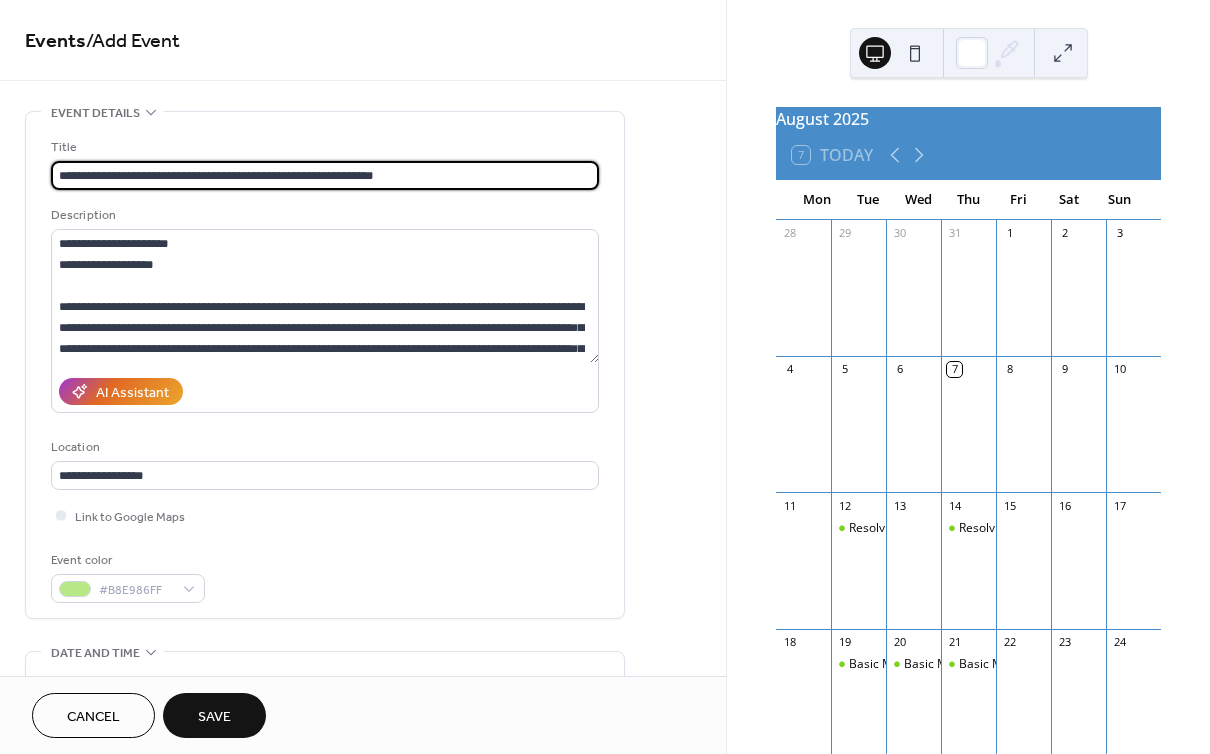 click on "**********" at bounding box center [325, 175] 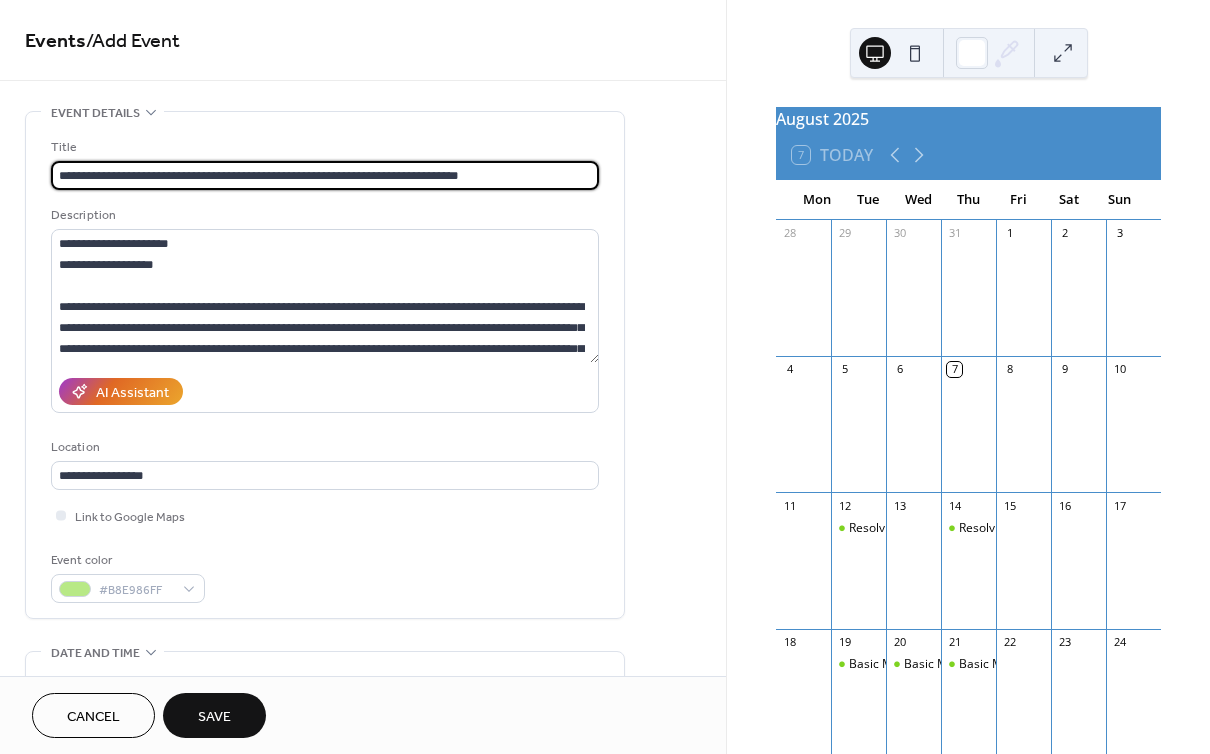 type on "**********" 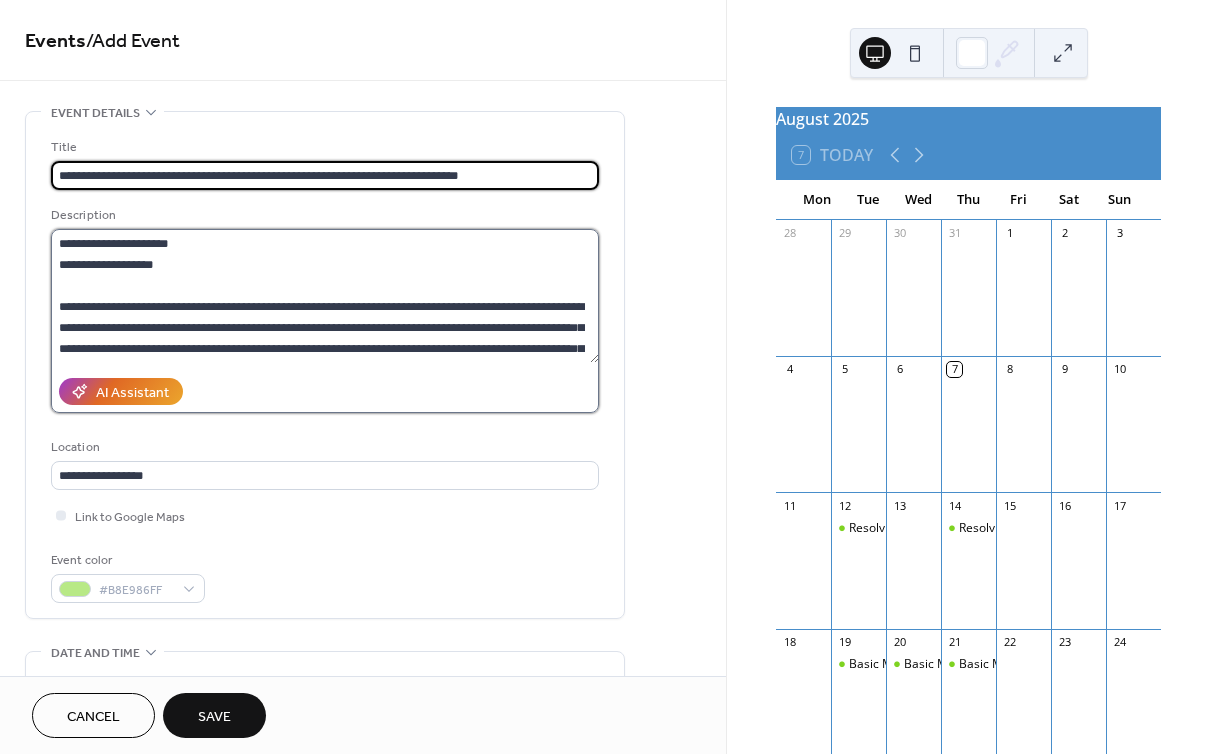 click on "**********" at bounding box center (325, 296) 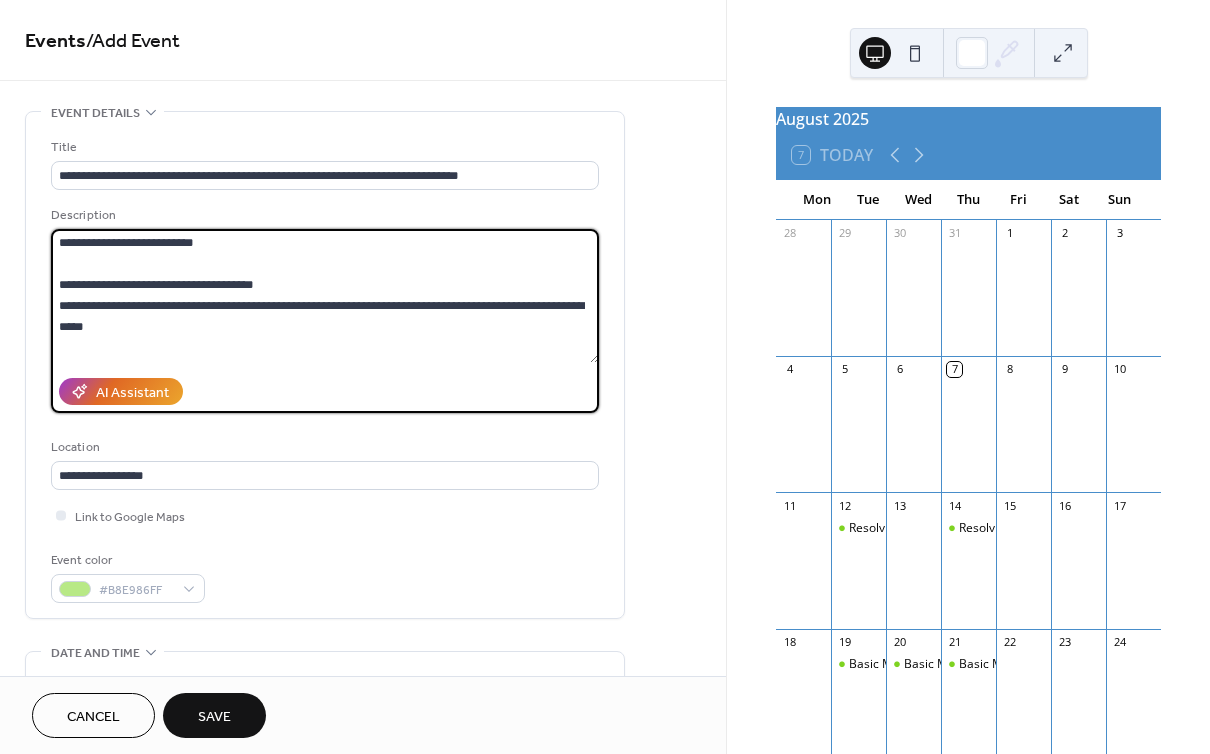 scroll, scrollTop: 189, scrollLeft: 0, axis: vertical 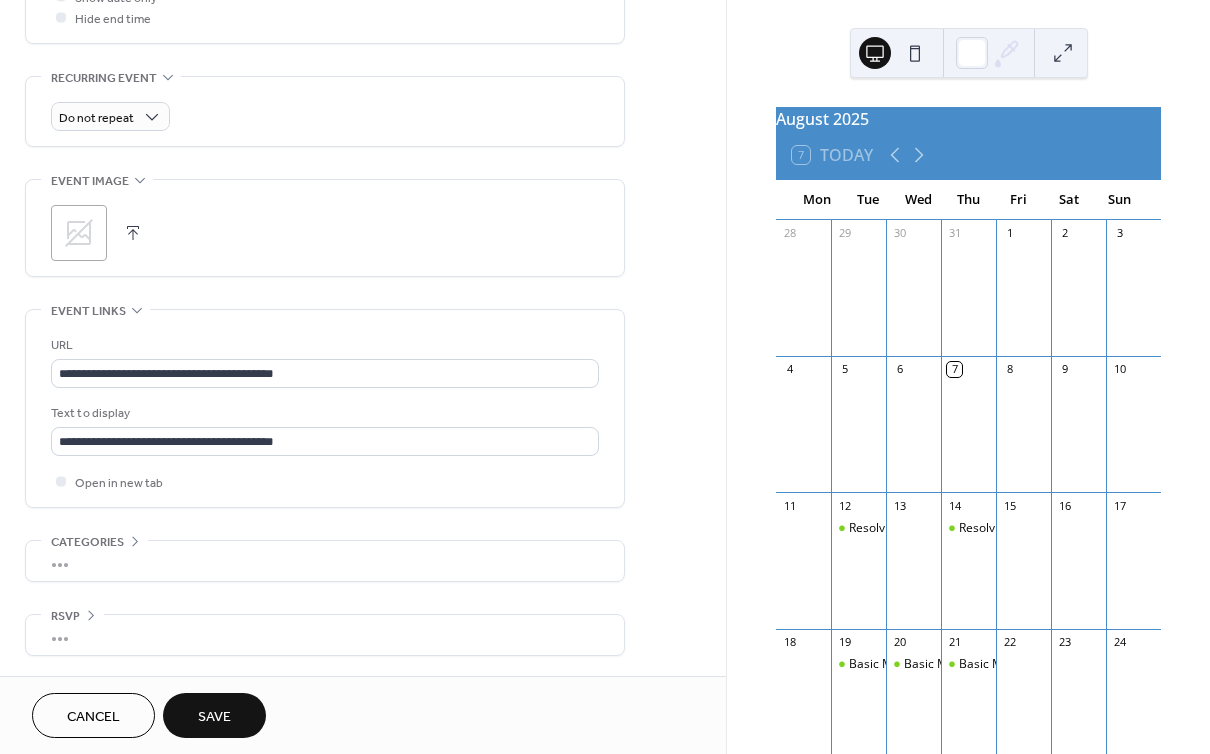 click on "Save" at bounding box center (214, 717) 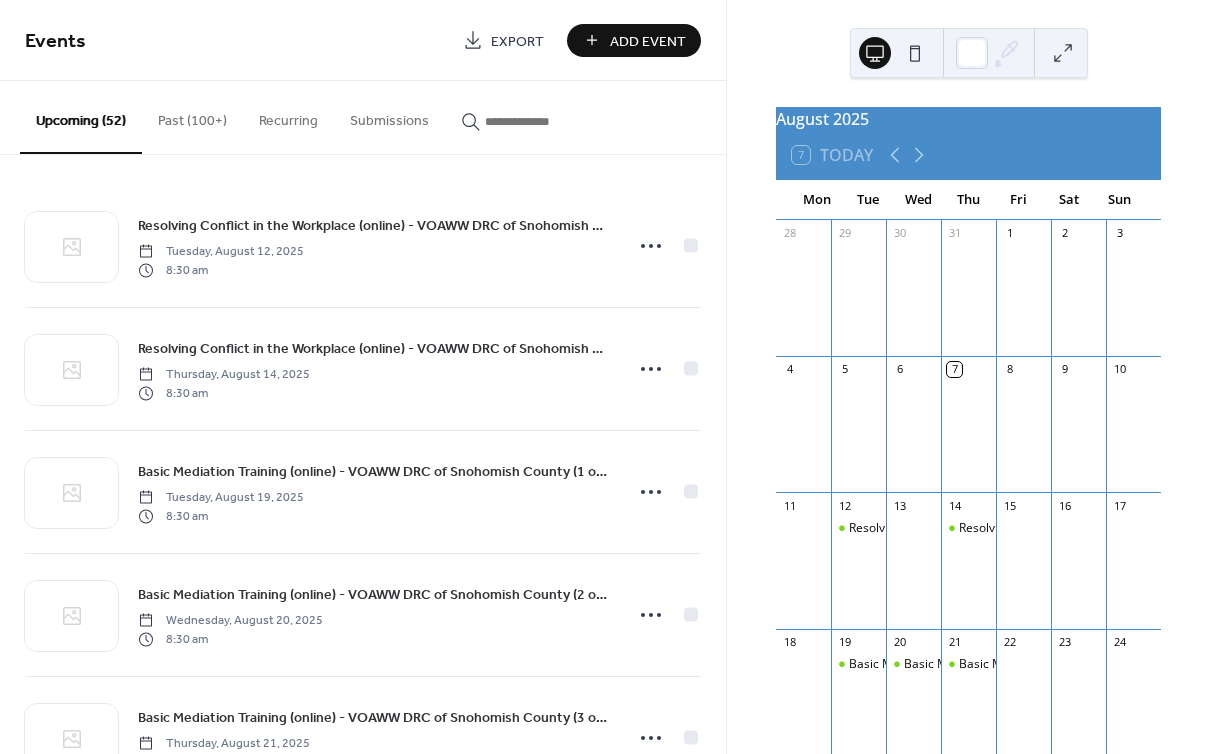 scroll, scrollTop: 4, scrollLeft: 0, axis: vertical 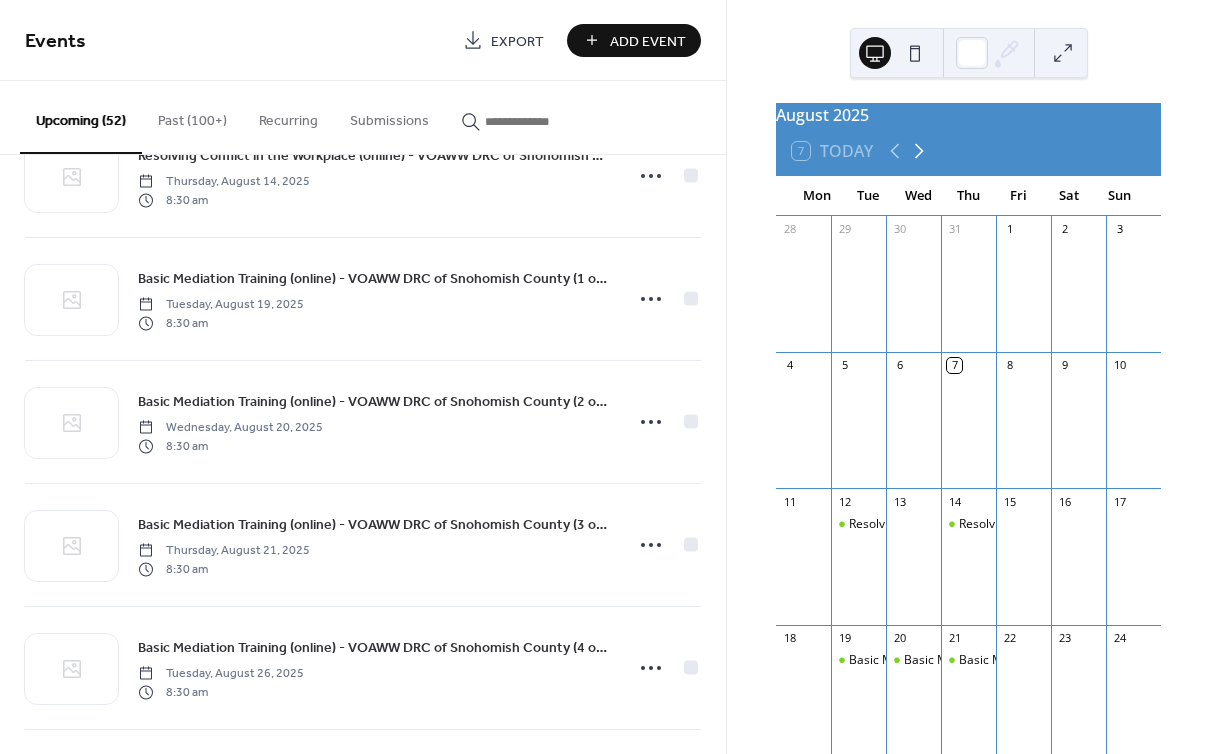 click 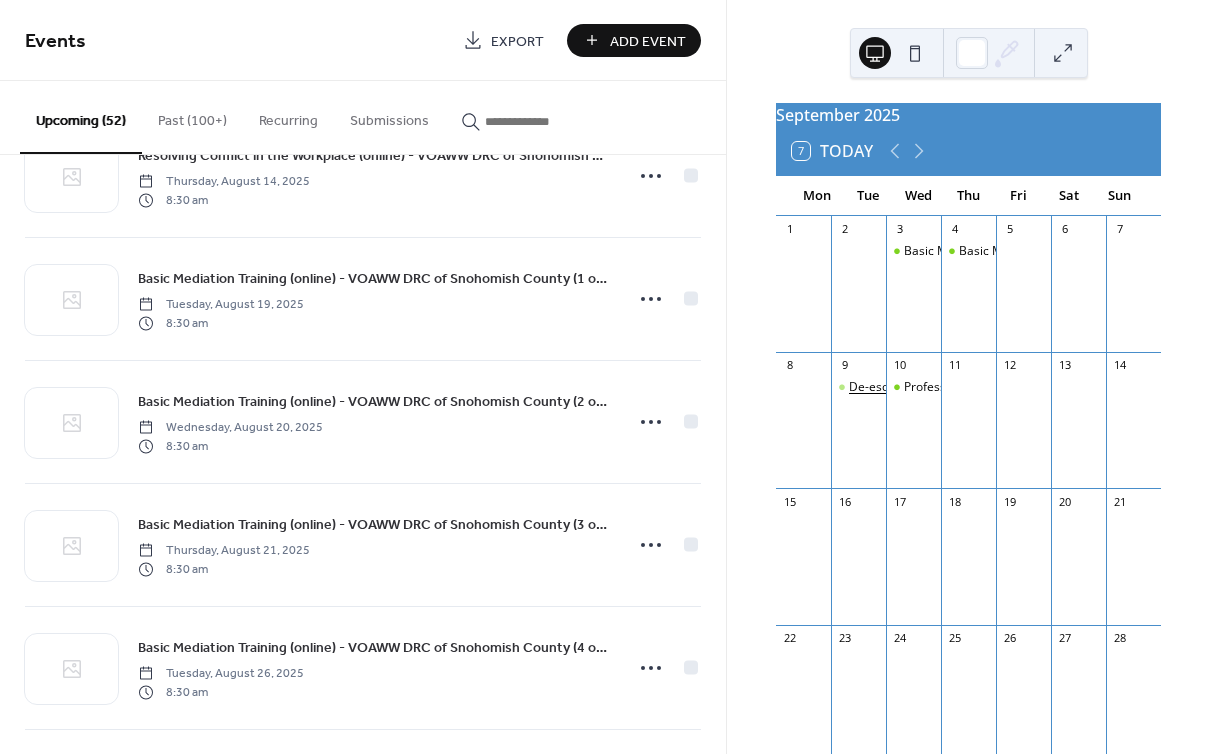 click on "De-escalation Training (online) - VOAWW DRC of Snohomish, Island & Skagit County" at bounding box center [1098, 387] 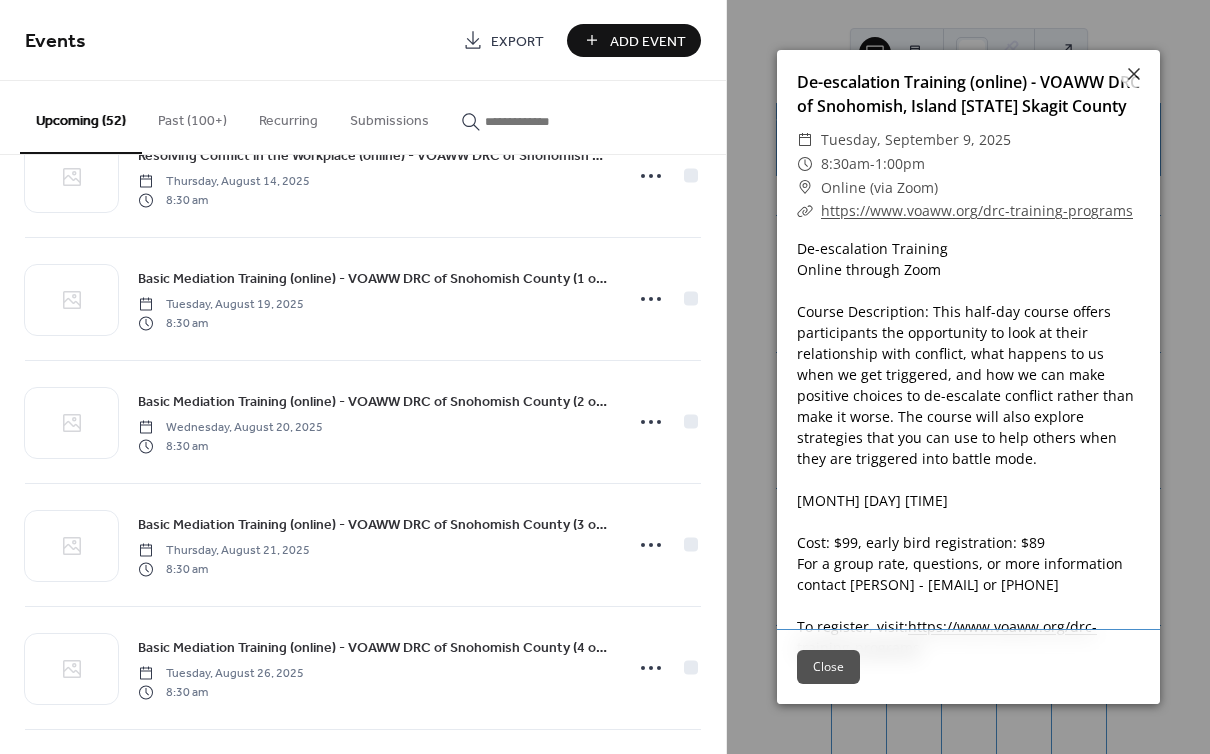 click on "Close" at bounding box center (828, 667) 